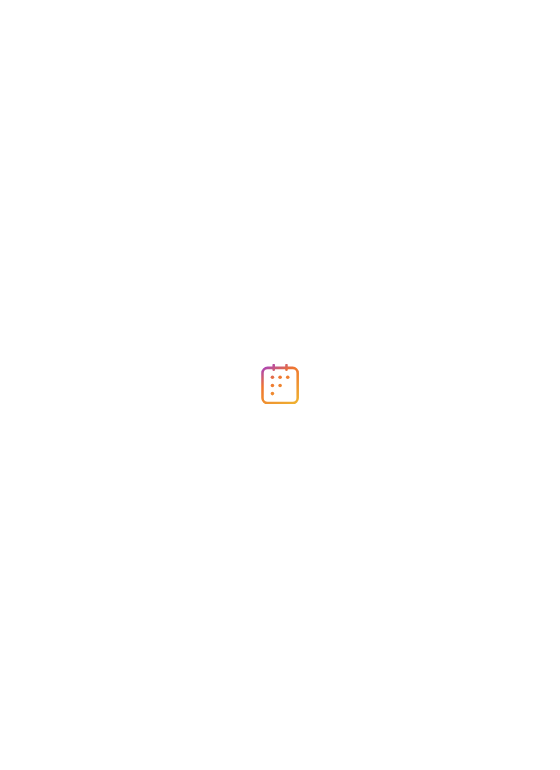 scroll, scrollTop: 0, scrollLeft: 0, axis: both 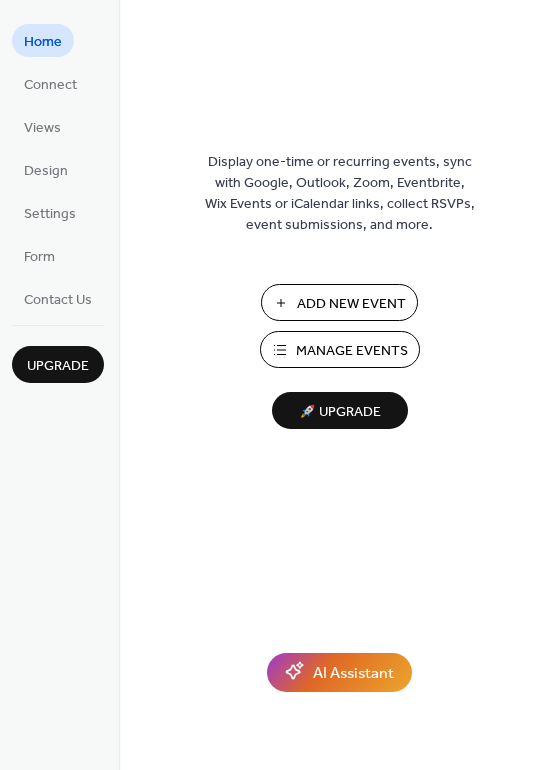 click on "Manage Events" at bounding box center (352, 351) 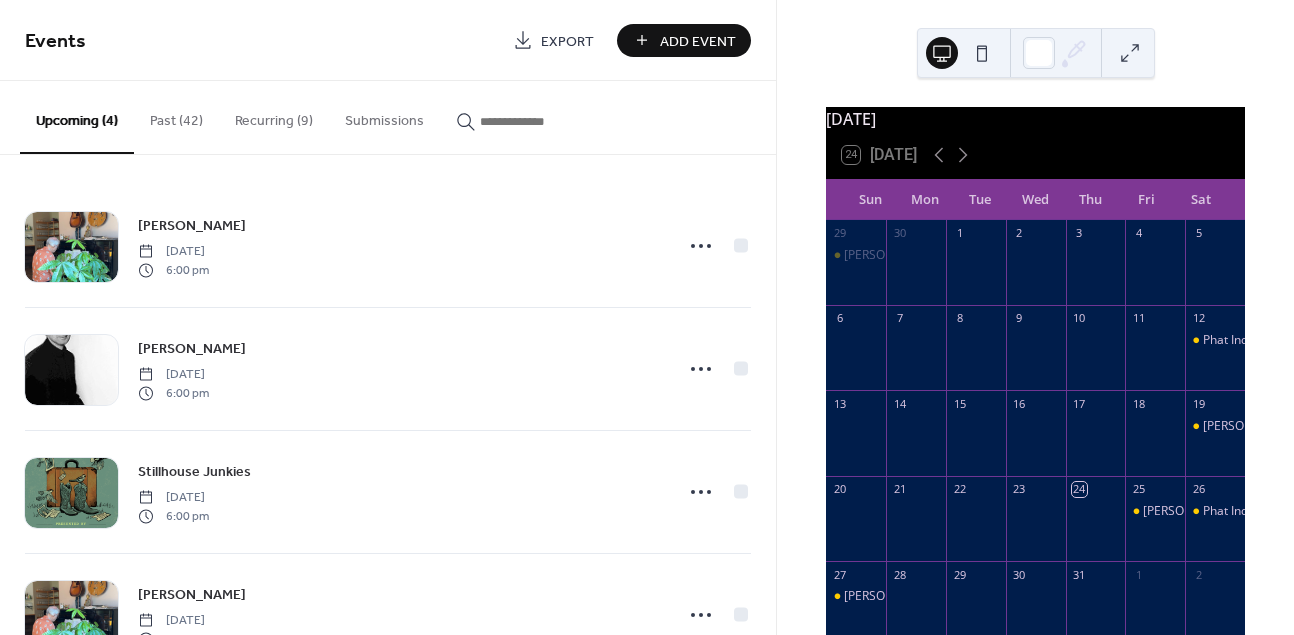 scroll, scrollTop: 0, scrollLeft: 0, axis: both 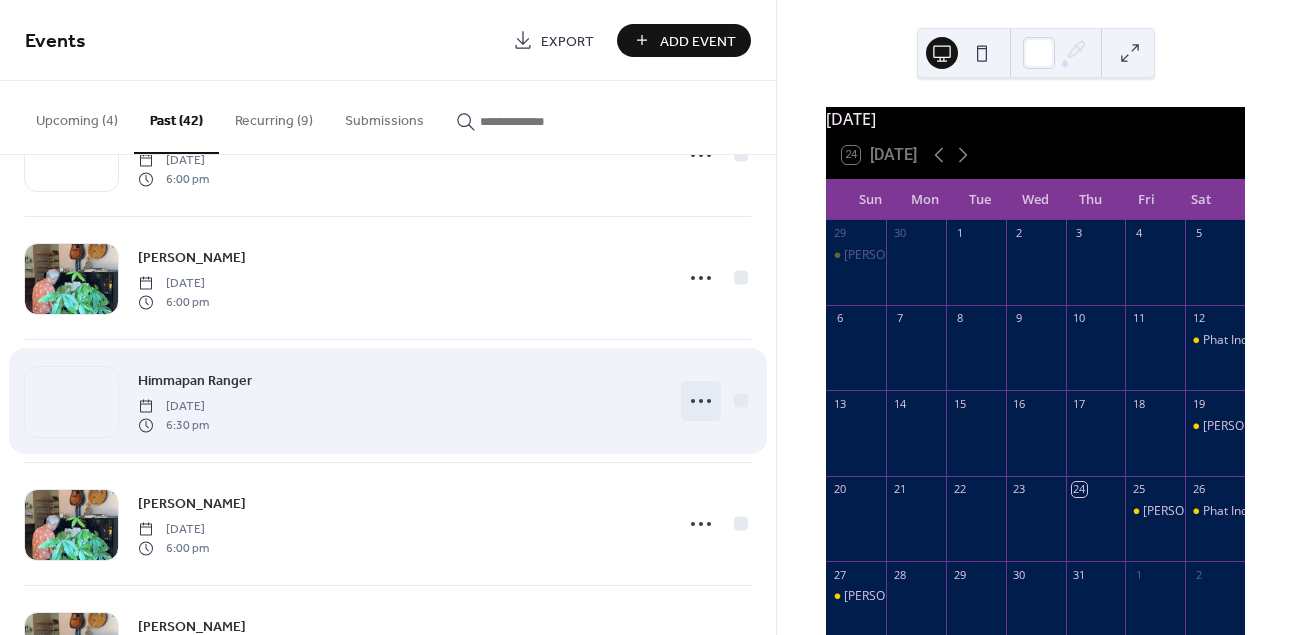 click 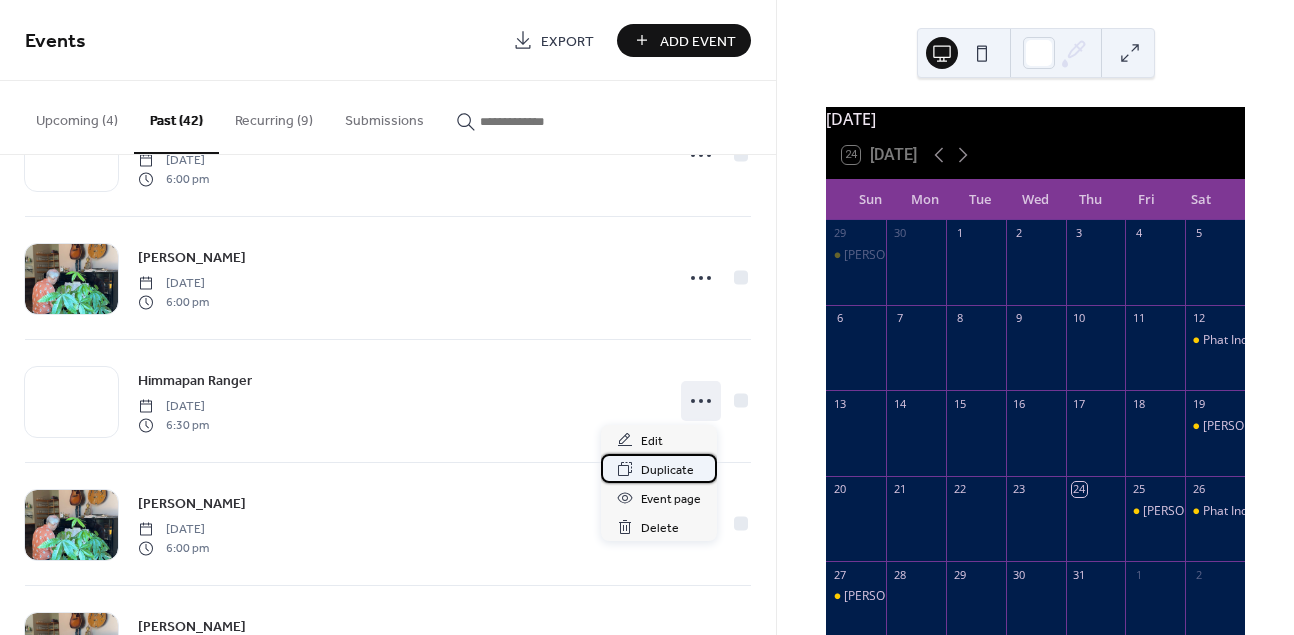 click on "Duplicate" at bounding box center [667, 470] 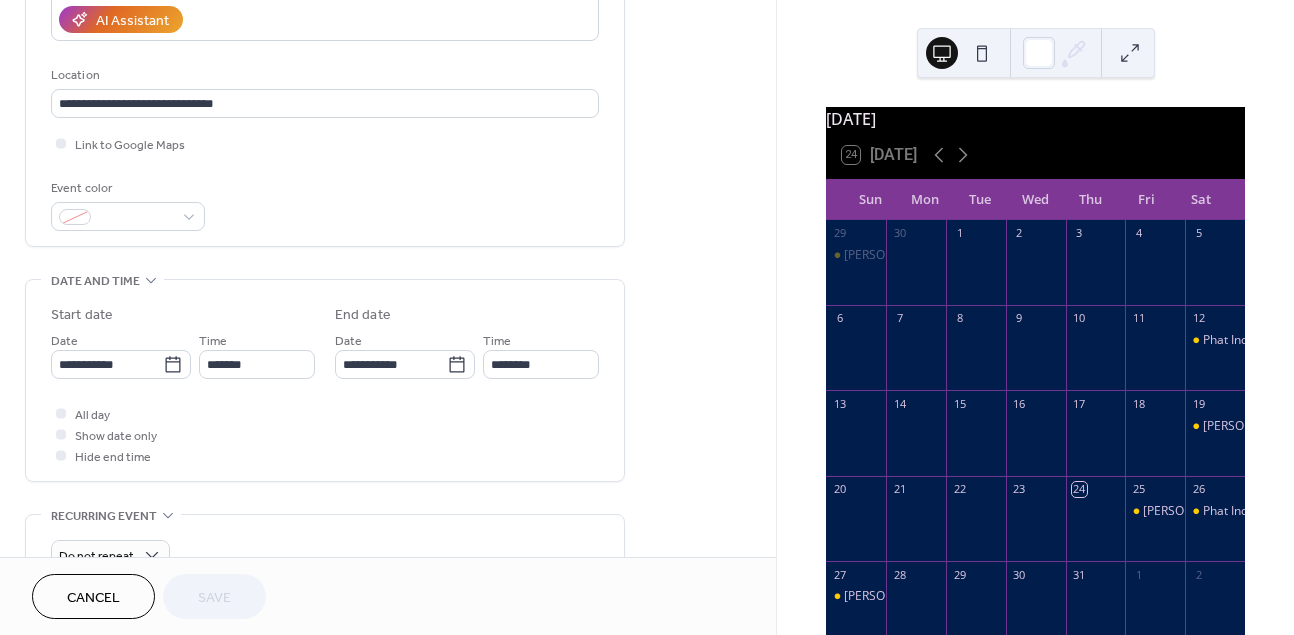 scroll, scrollTop: 431, scrollLeft: 0, axis: vertical 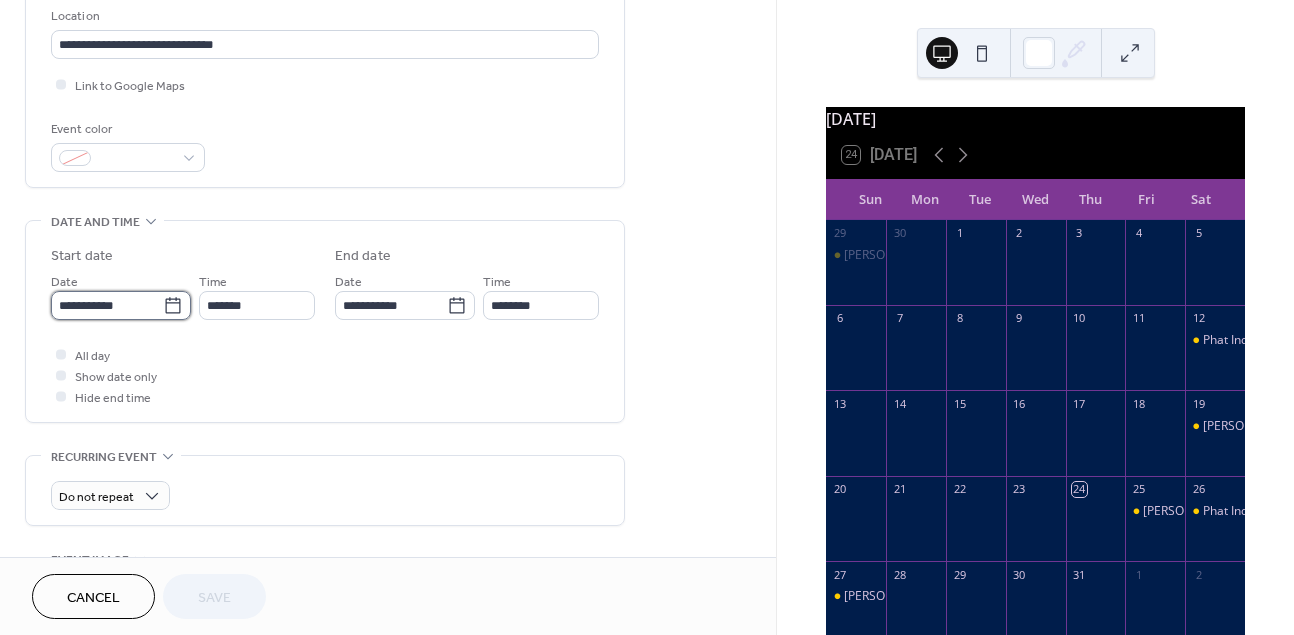click on "**********" at bounding box center (107, 305) 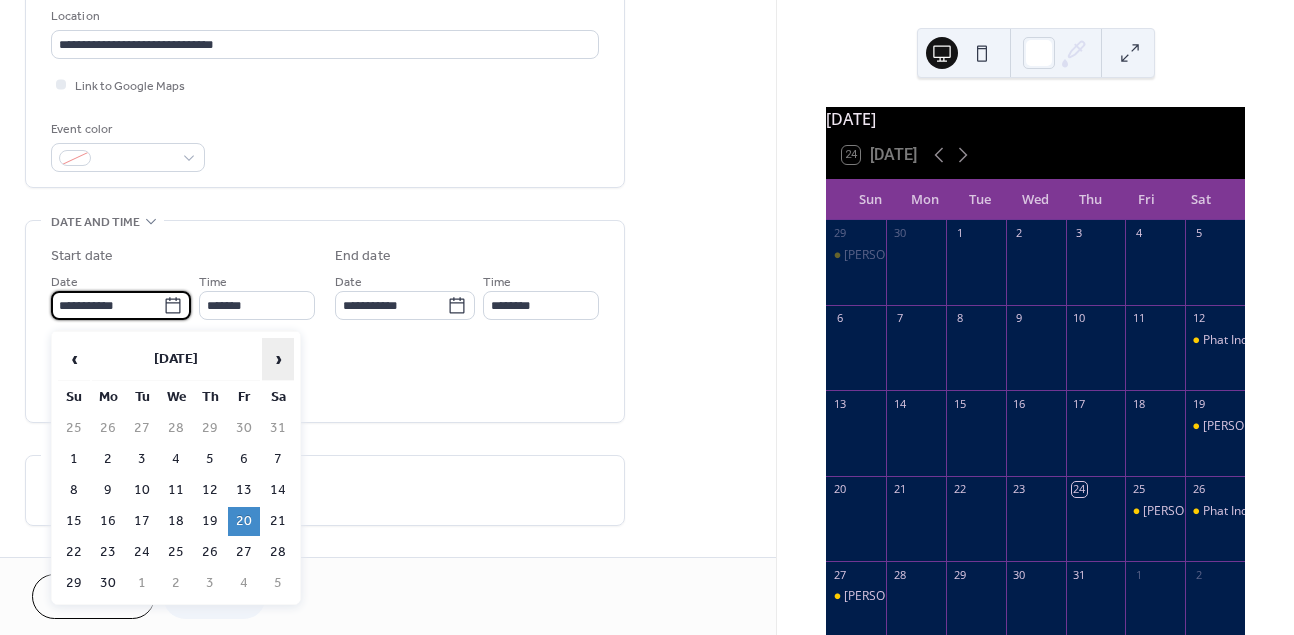 click on "›" at bounding box center [278, 359] 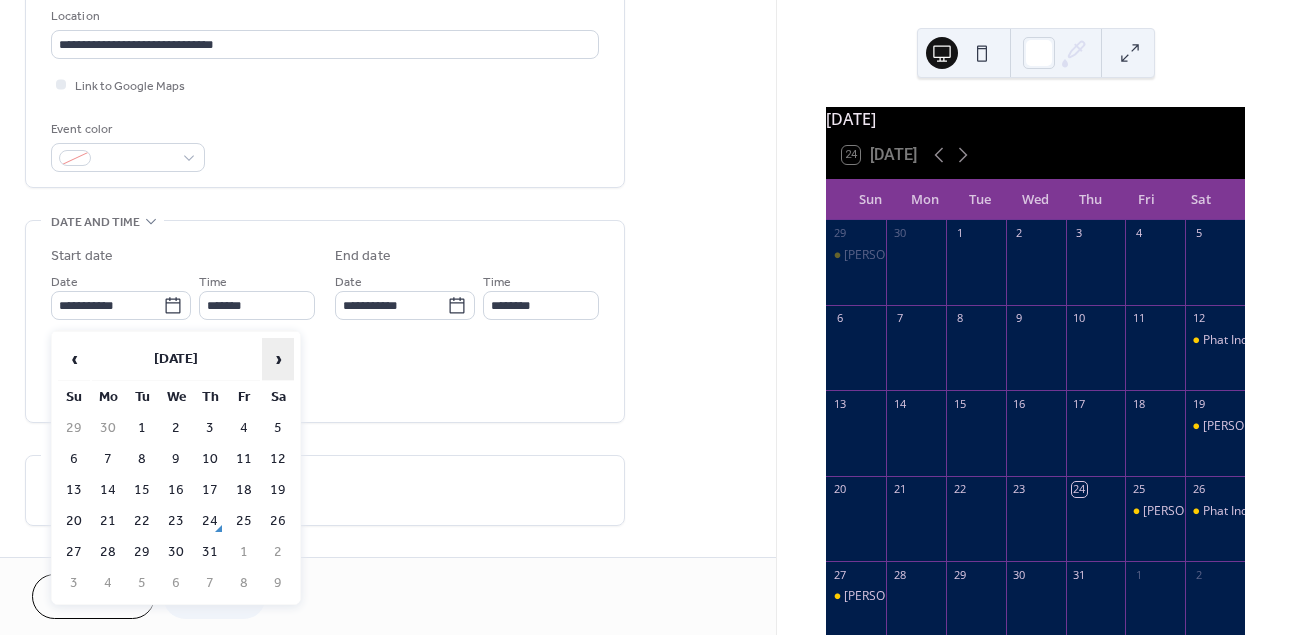 click on "›" at bounding box center [278, 359] 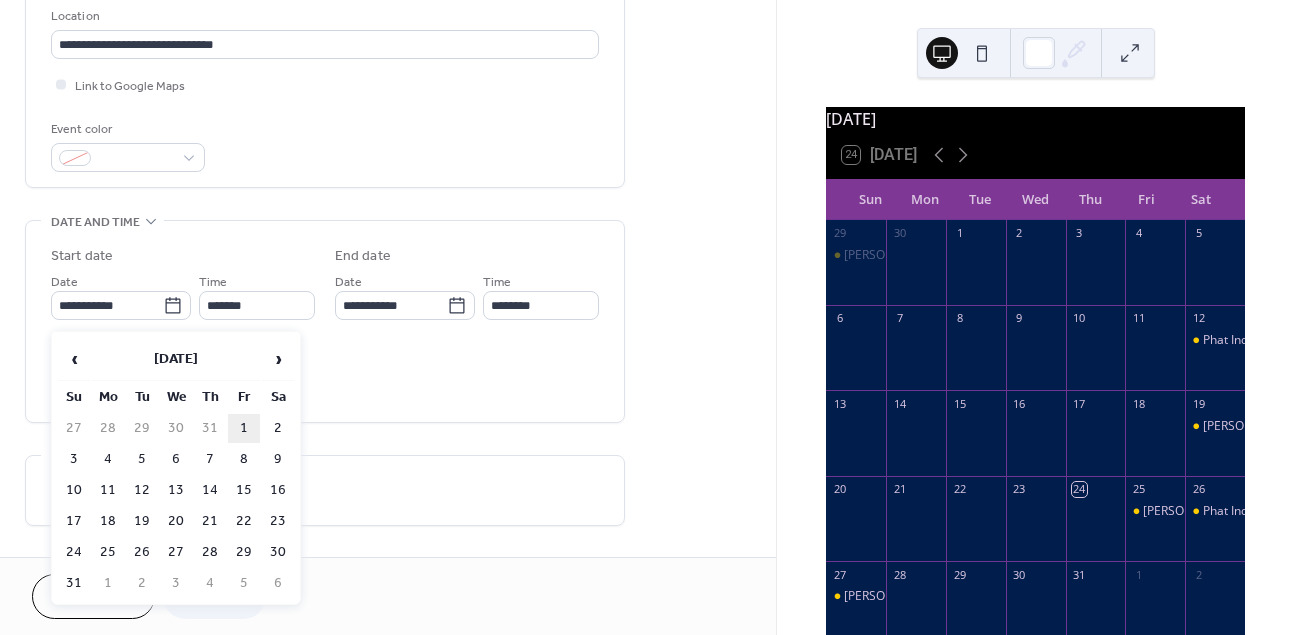 click on "1" at bounding box center (244, 428) 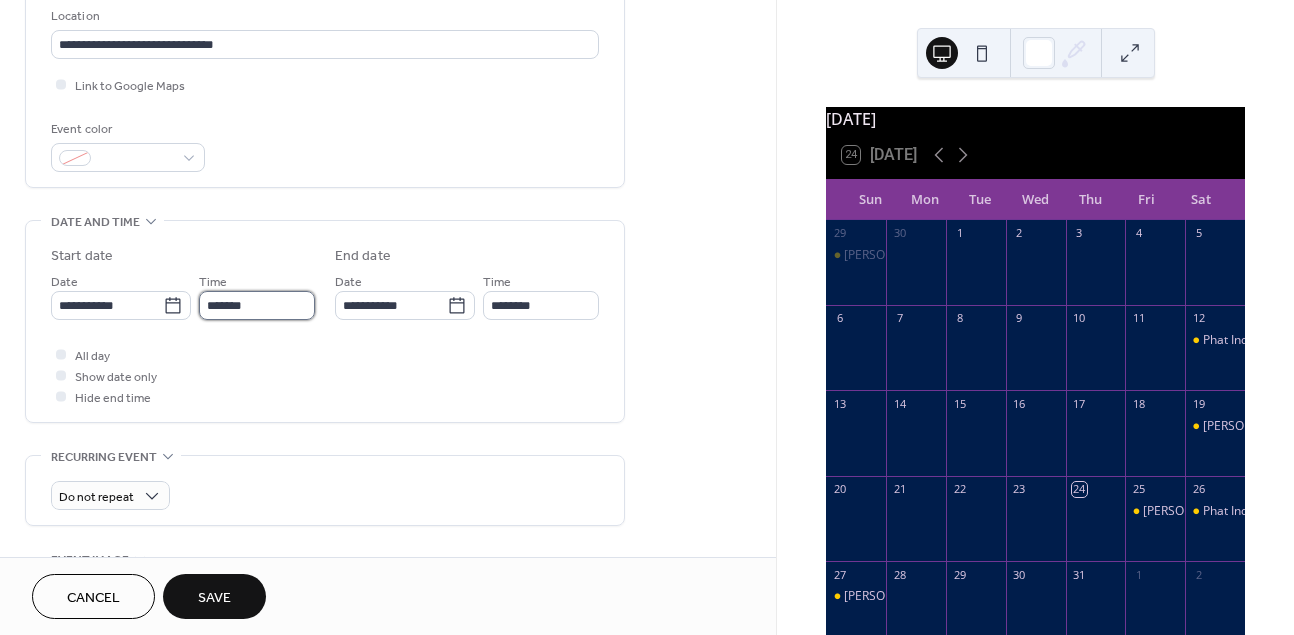 click on "*******" at bounding box center (257, 305) 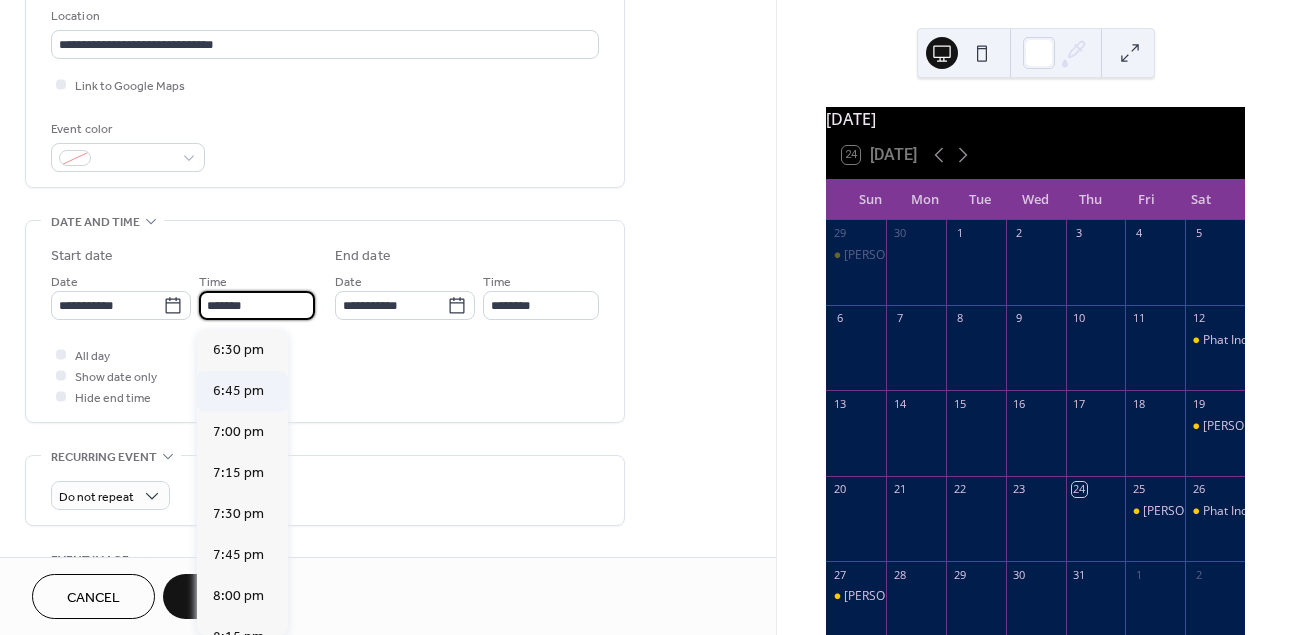 scroll, scrollTop: 2952, scrollLeft: 0, axis: vertical 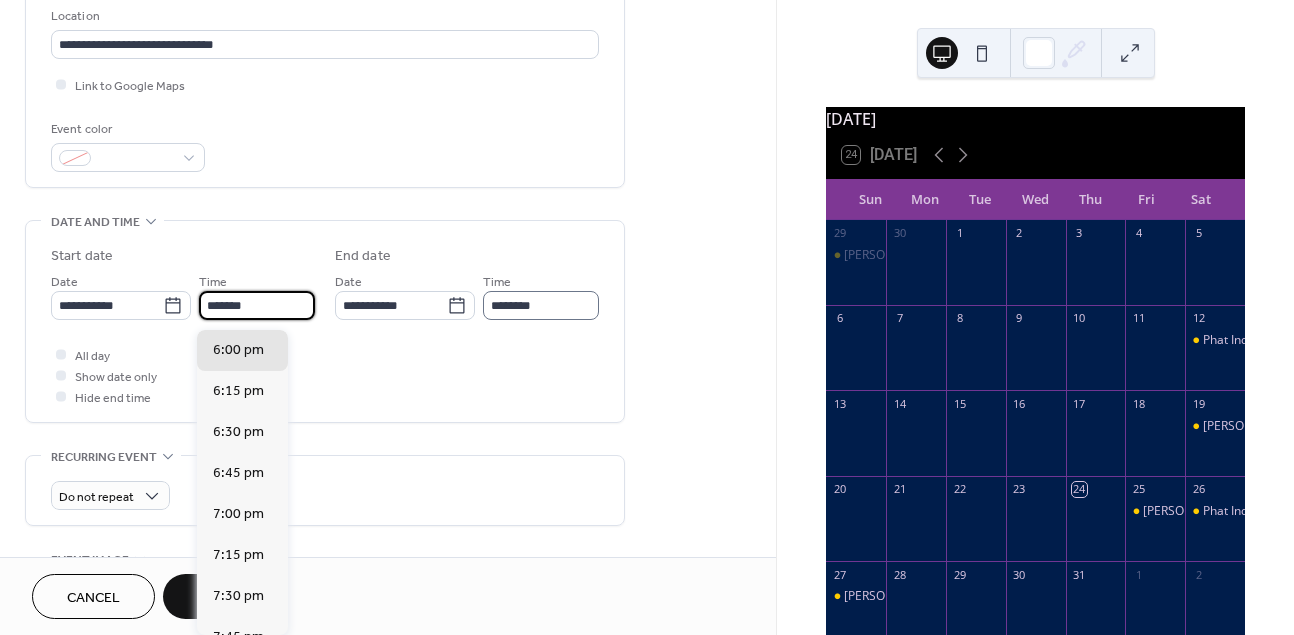 type on "*******" 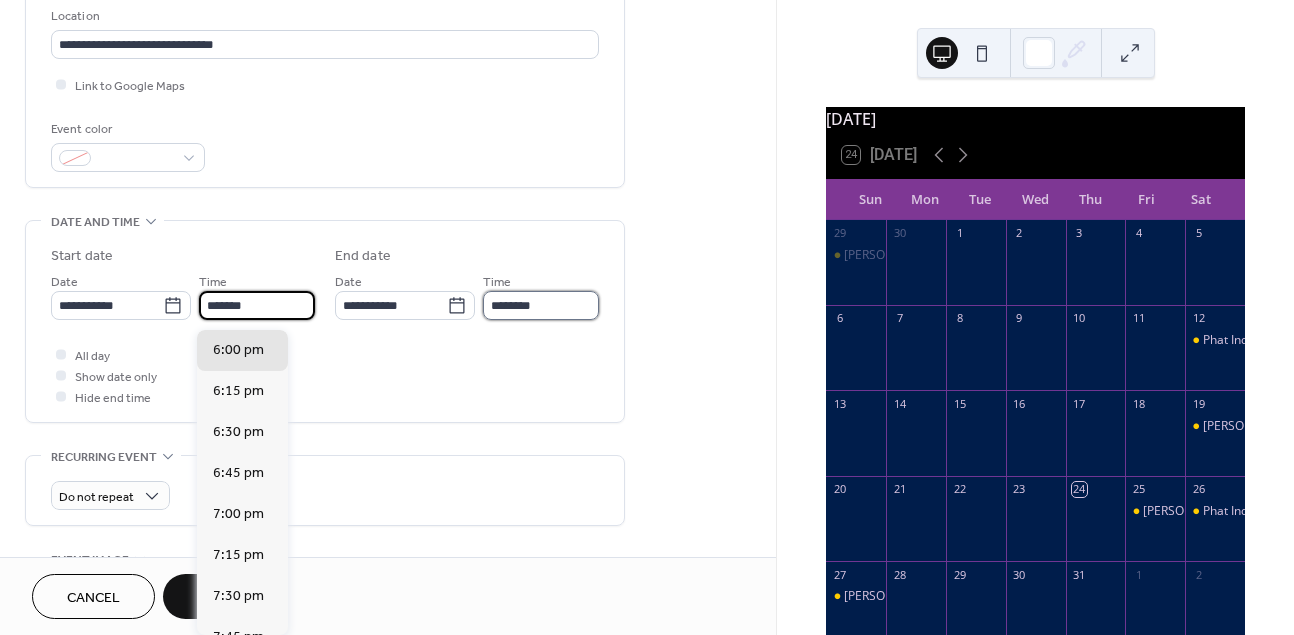 click on "********" at bounding box center [541, 305] 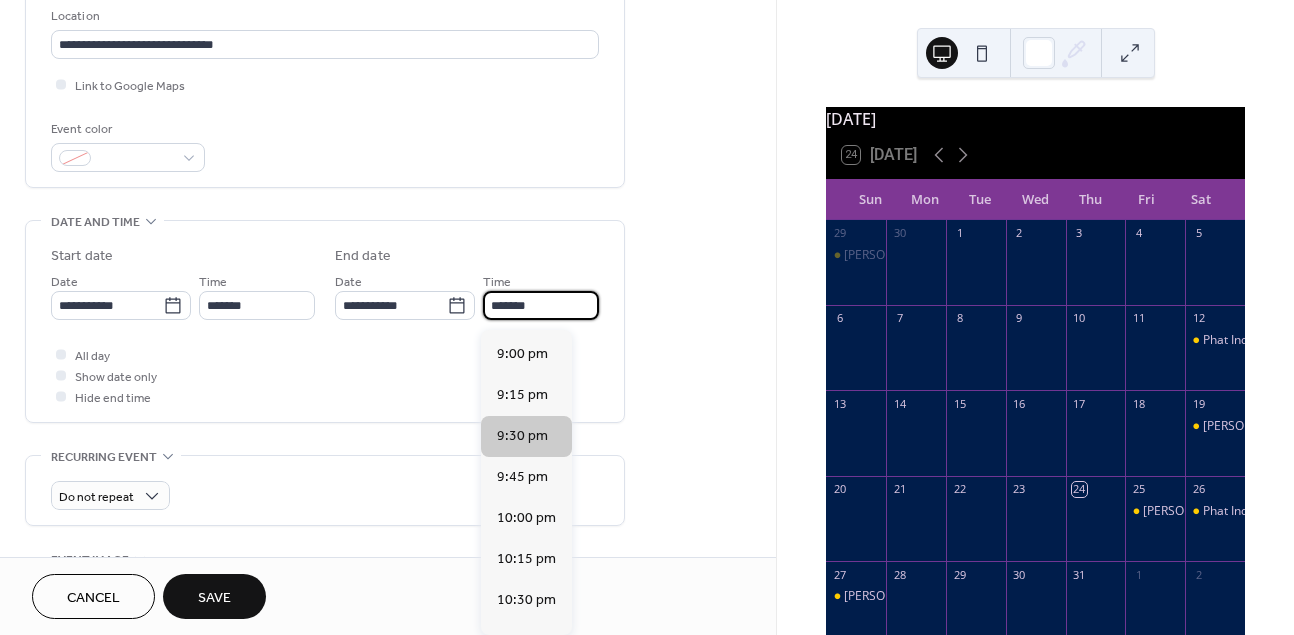 scroll, scrollTop: 443, scrollLeft: 0, axis: vertical 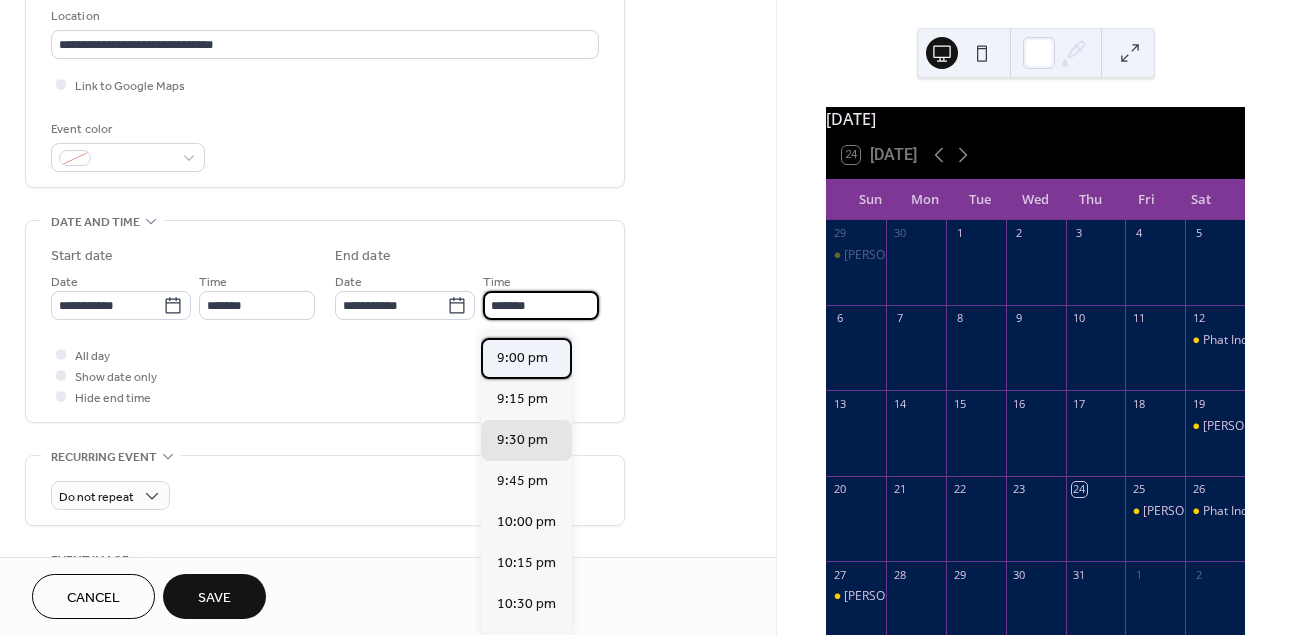 click on "9:00 pm" at bounding box center [522, 358] 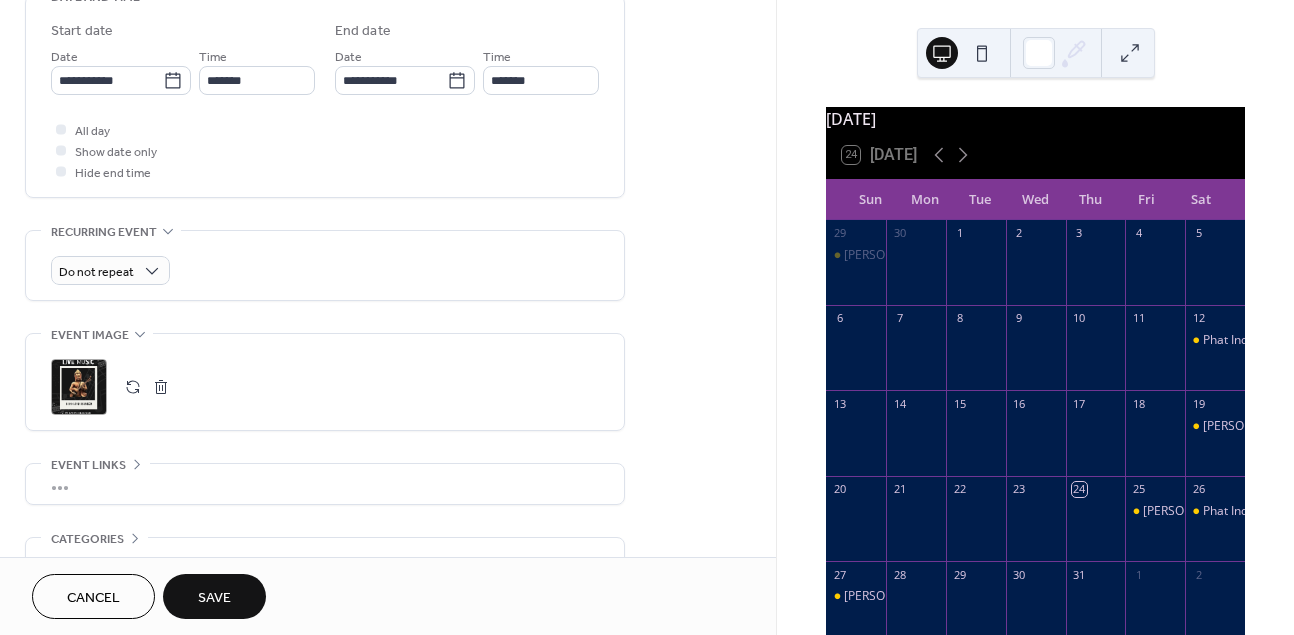 scroll, scrollTop: 669, scrollLeft: 0, axis: vertical 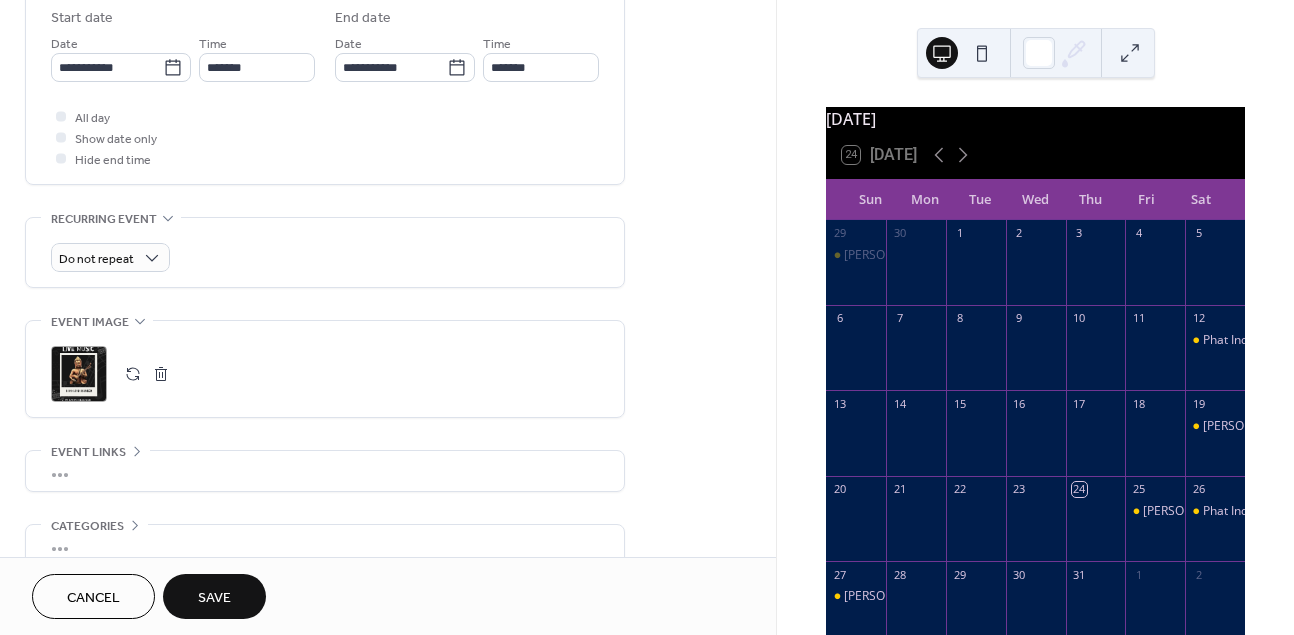 click on "Save" at bounding box center [214, 596] 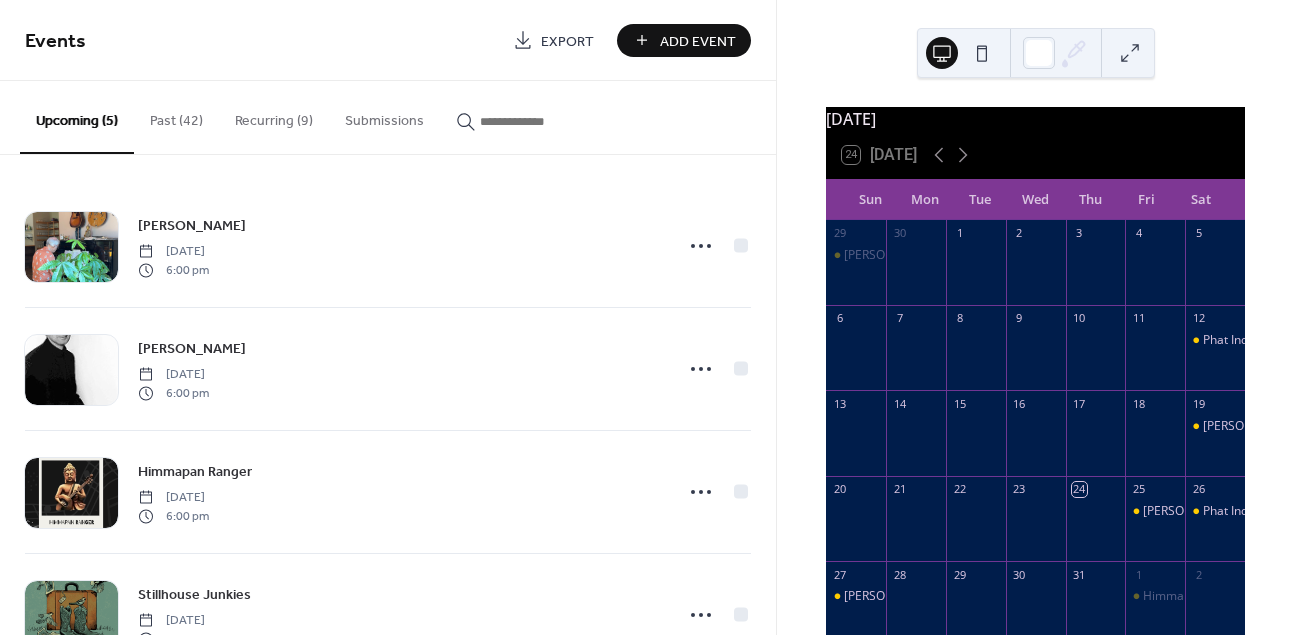 click on "Past (42)" at bounding box center [176, 116] 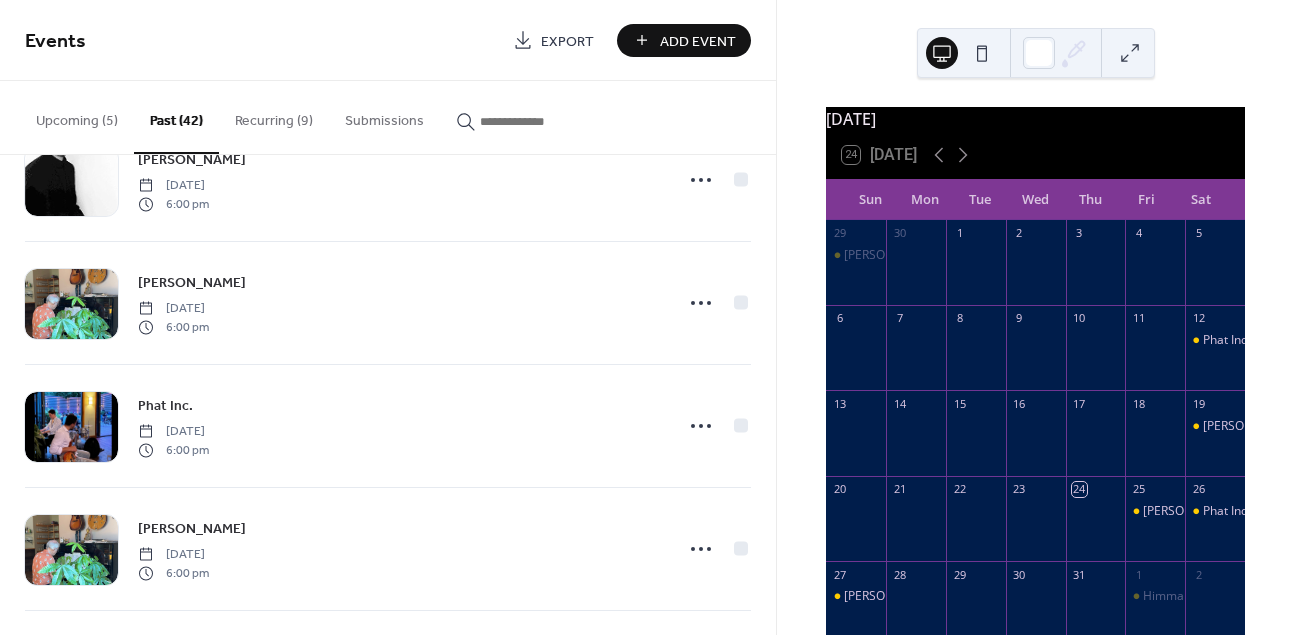scroll, scrollTop: 683, scrollLeft: 0, axis: vertical 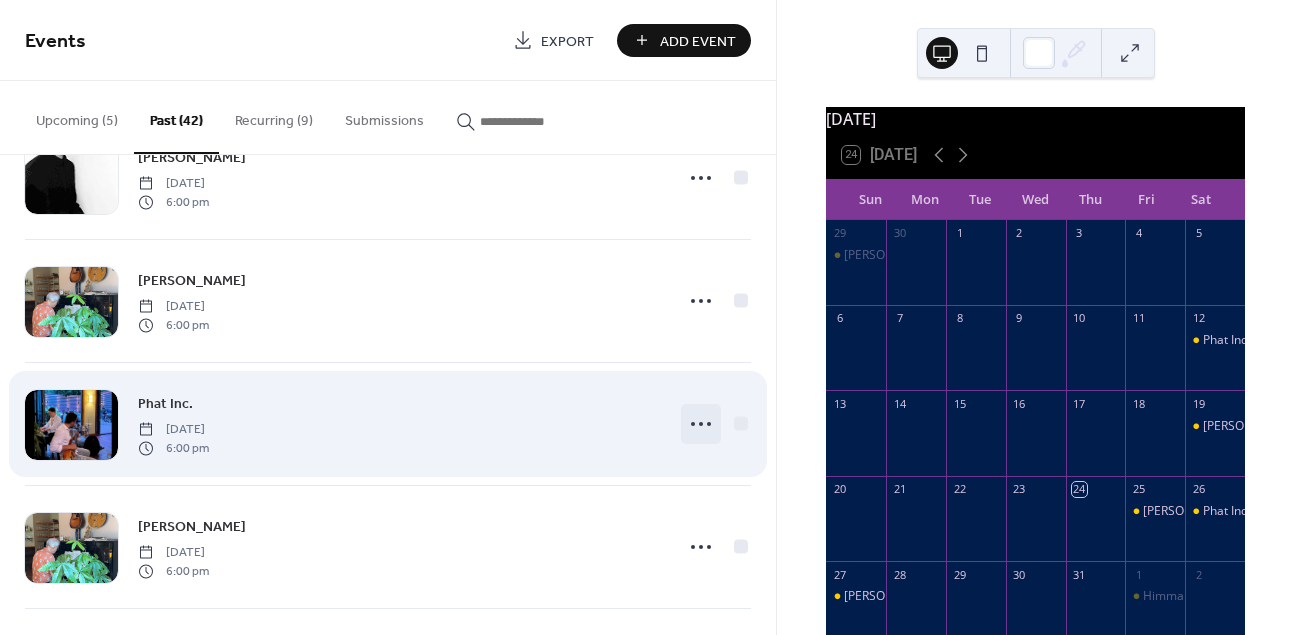 click 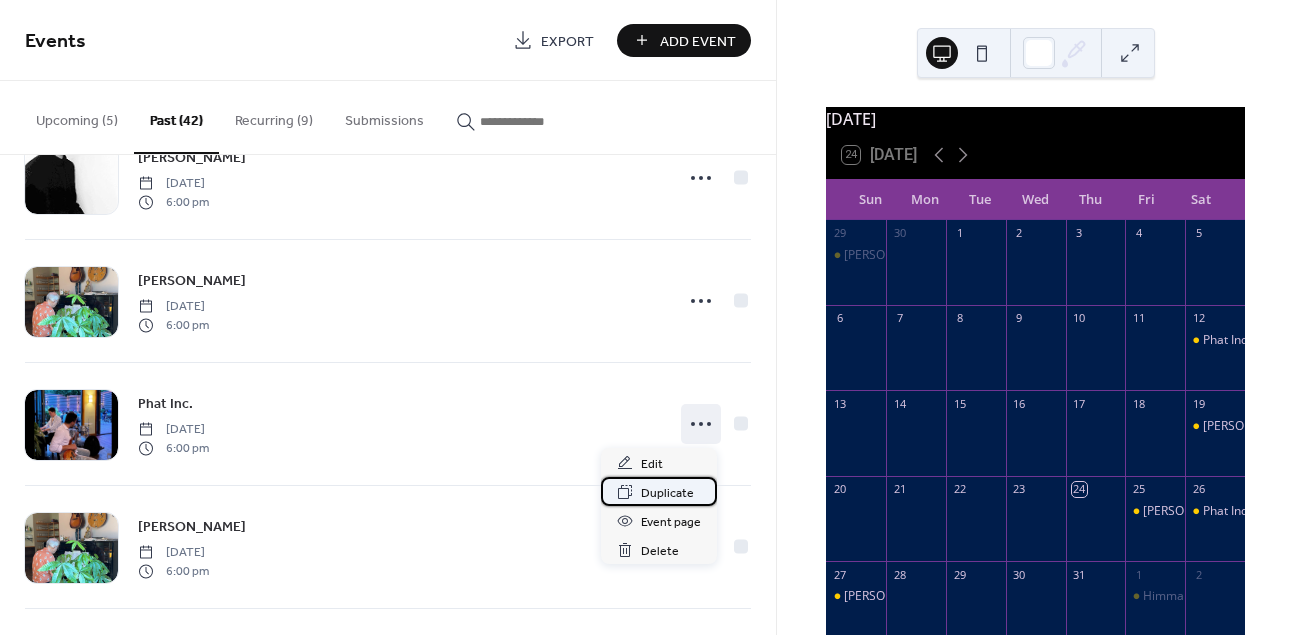 click on "Duplicate" at bounding box center [667, 493] 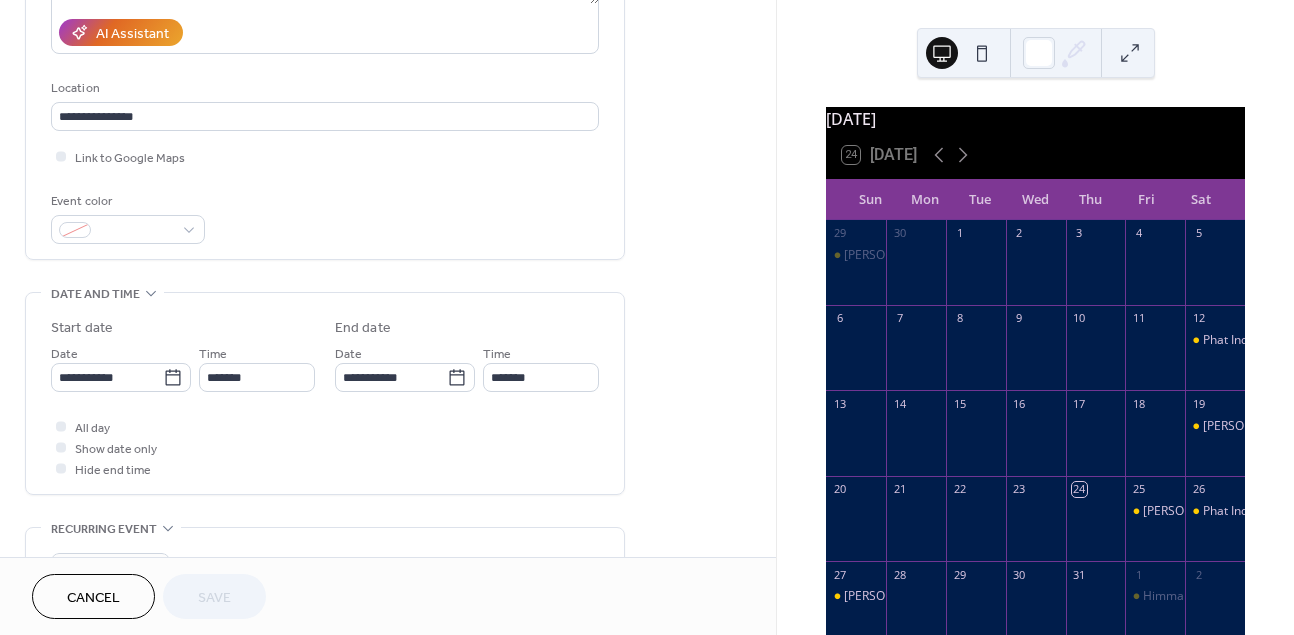 scroll, scrollTop: 387, scrollLeft: 0, axis: vertical 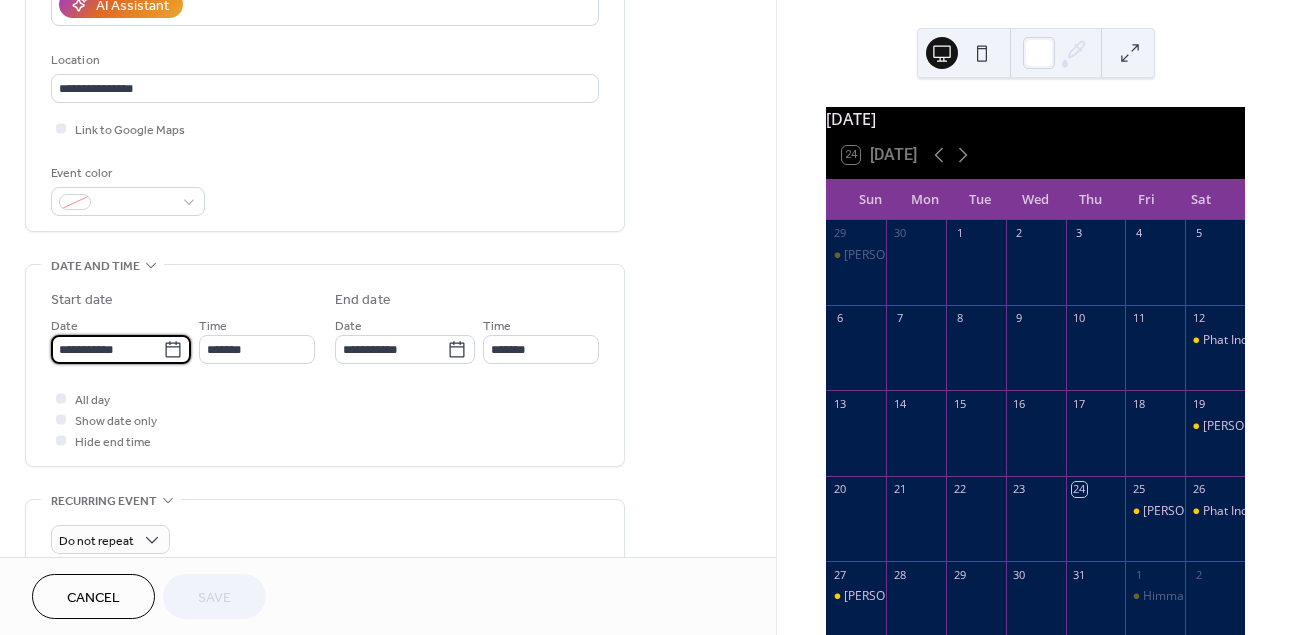 click on "**********" at bounding box center [107, 349] 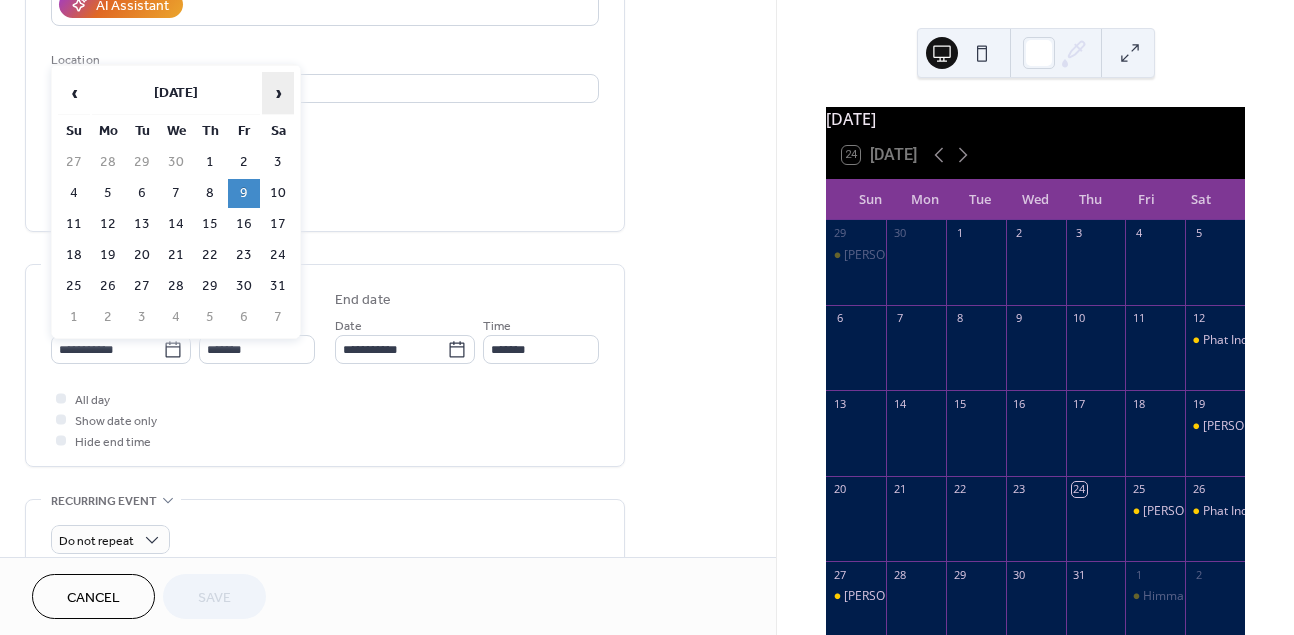 click on "›" at bounding box center [278, 93] 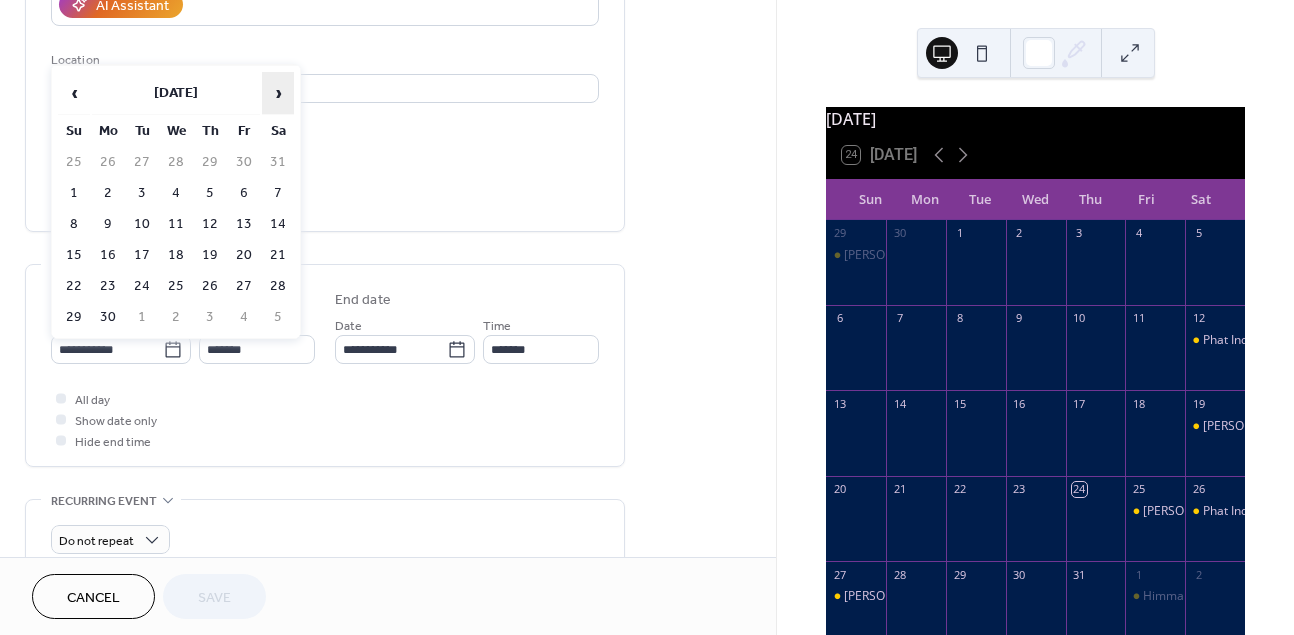 click on "›" at bounding box center [278, 93] 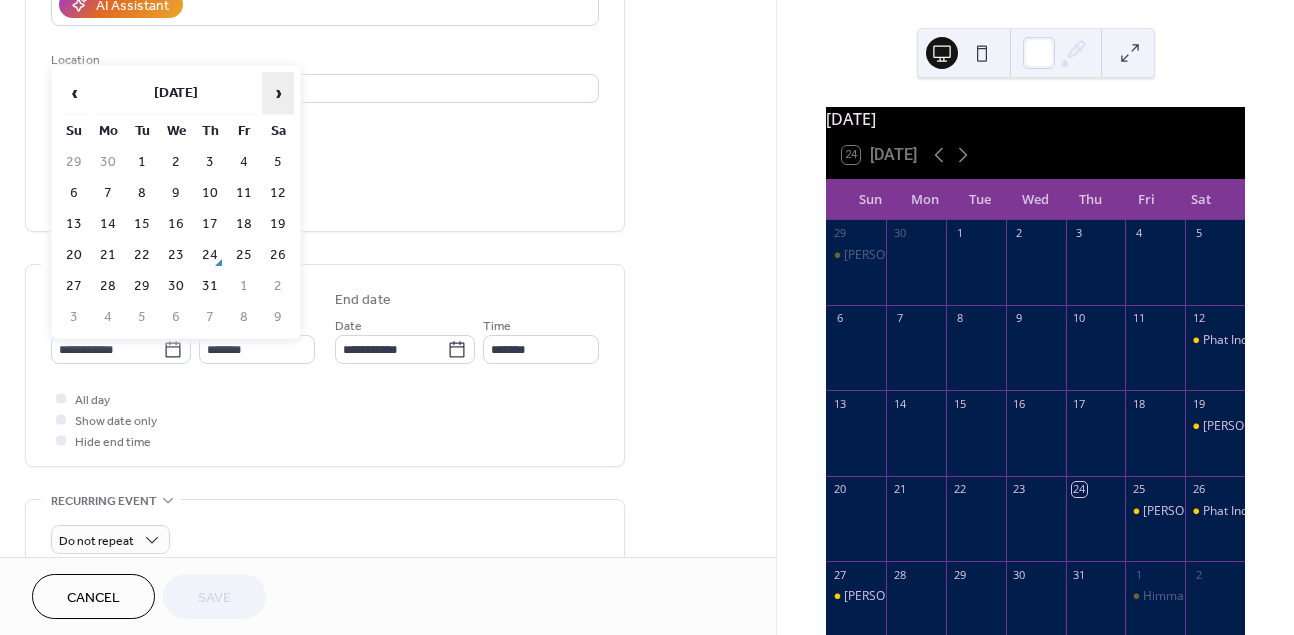 click on "›" at bounding box center [278, 93] 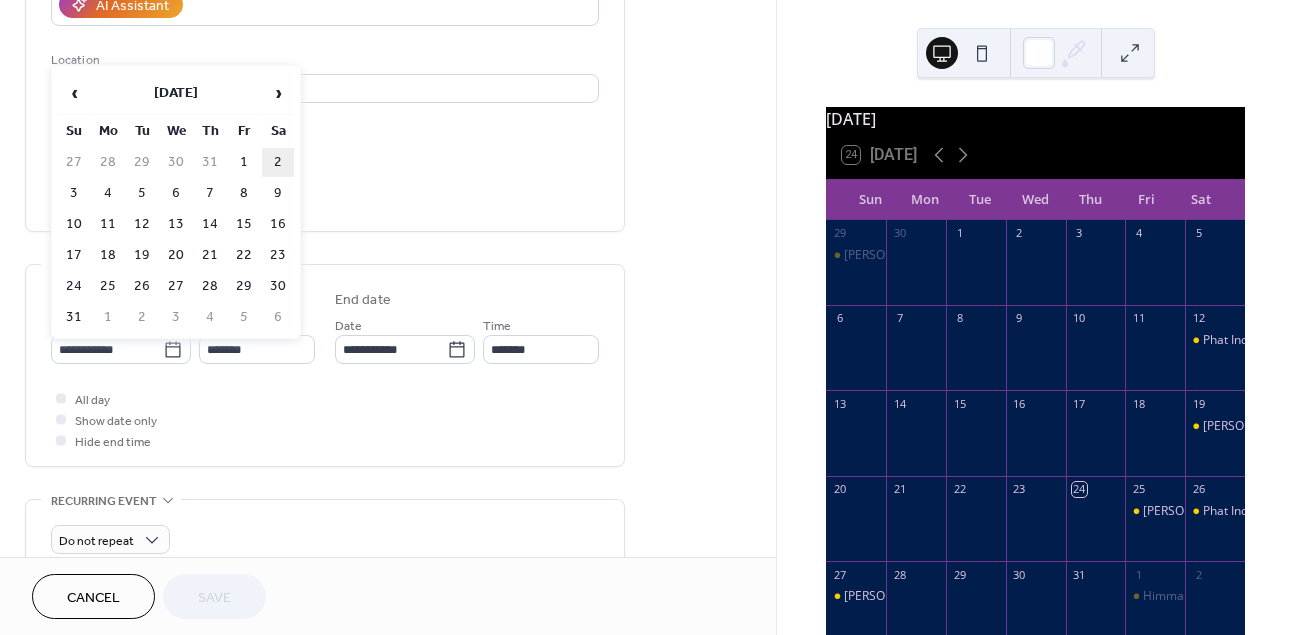 click on "2" at bounding box center [278, 162] 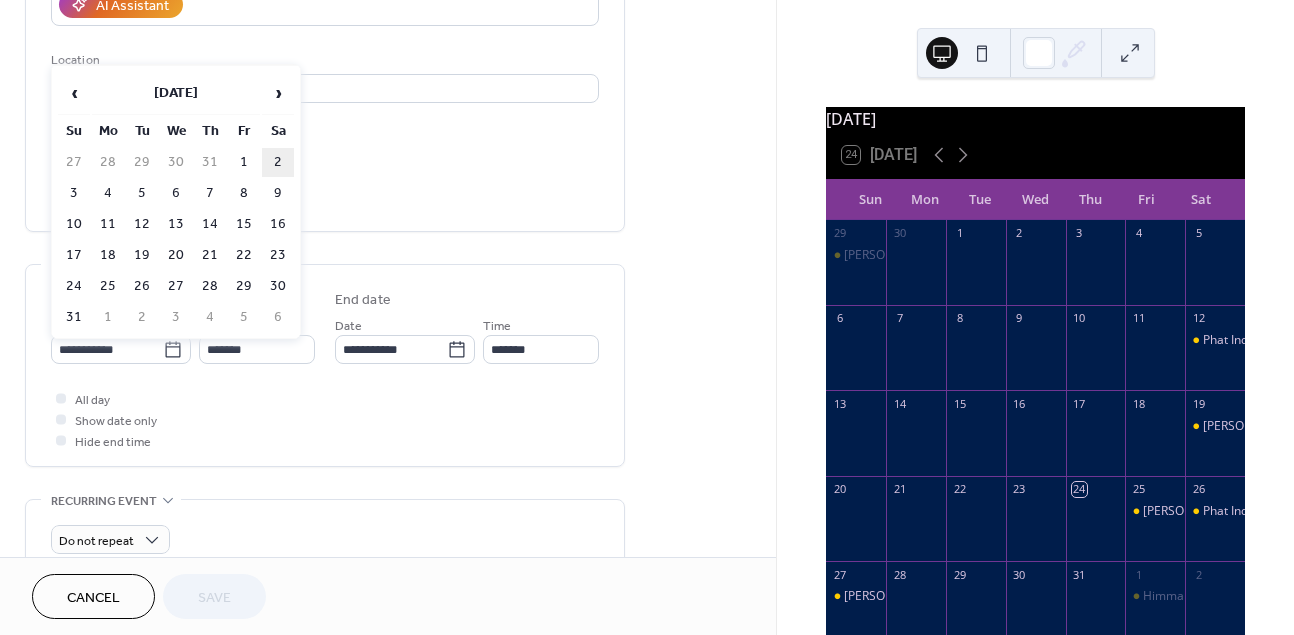 type on "**********" 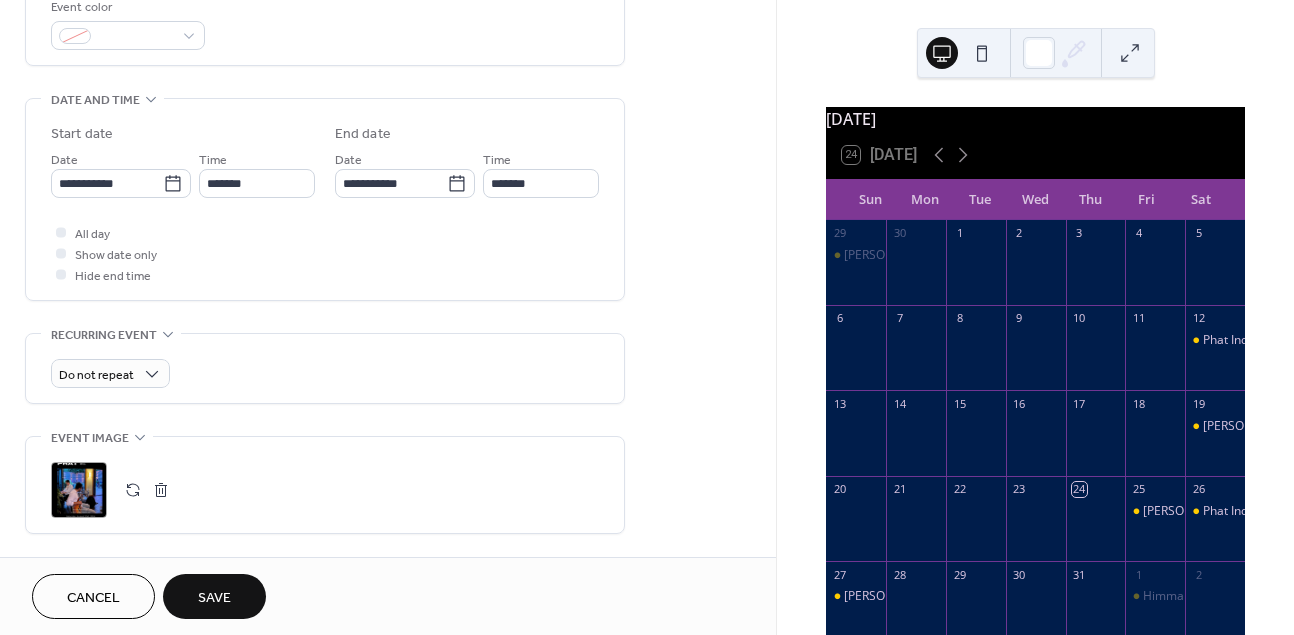 scroll, scrollTop: 576, scrollLeft: 0, axis: vertical 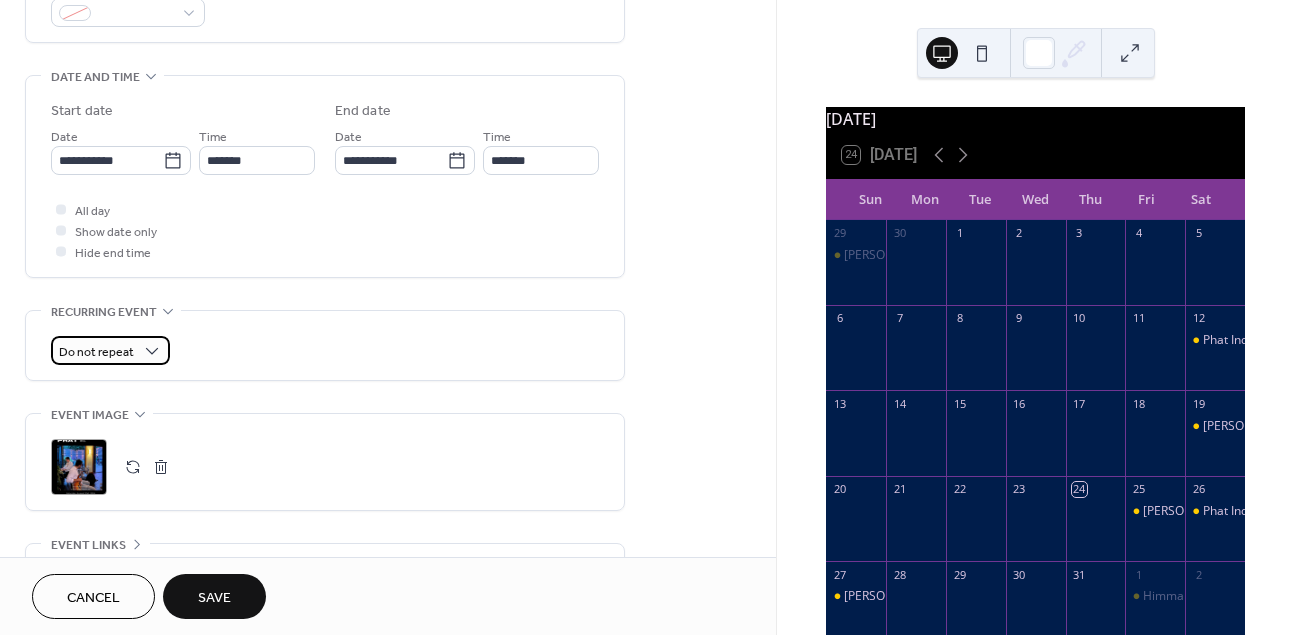 click on "Do not repeat" at bounding box center (96, 352) 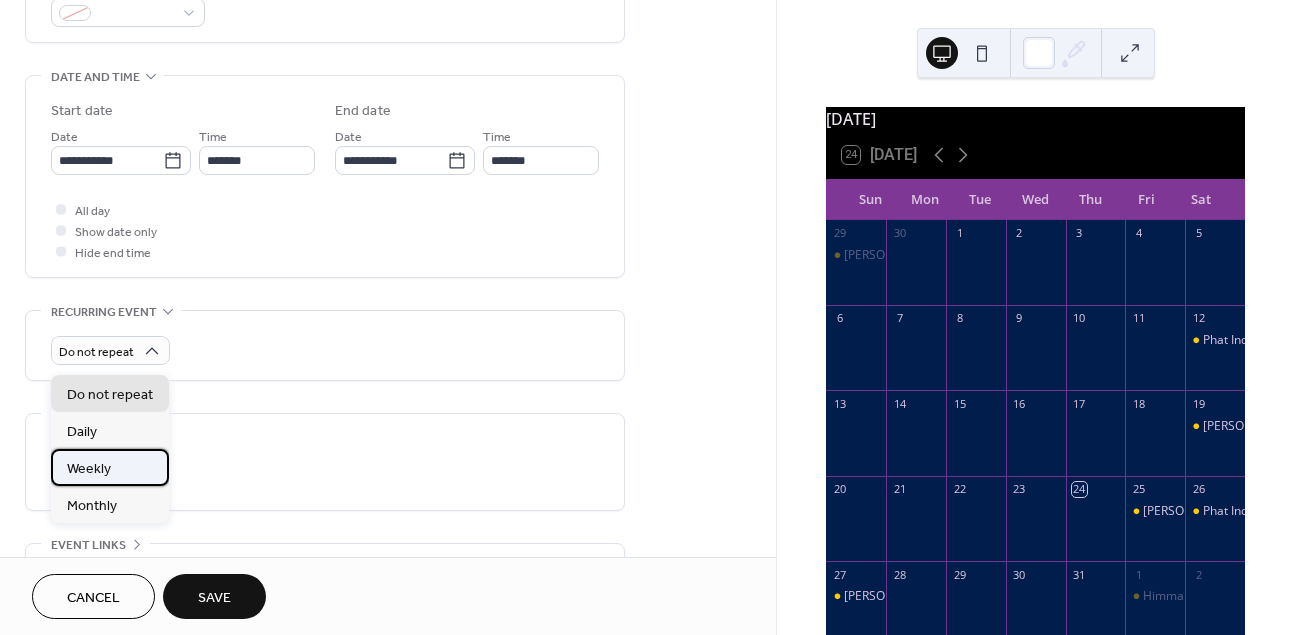click on "Weekly" at bounding box center [110, 467] 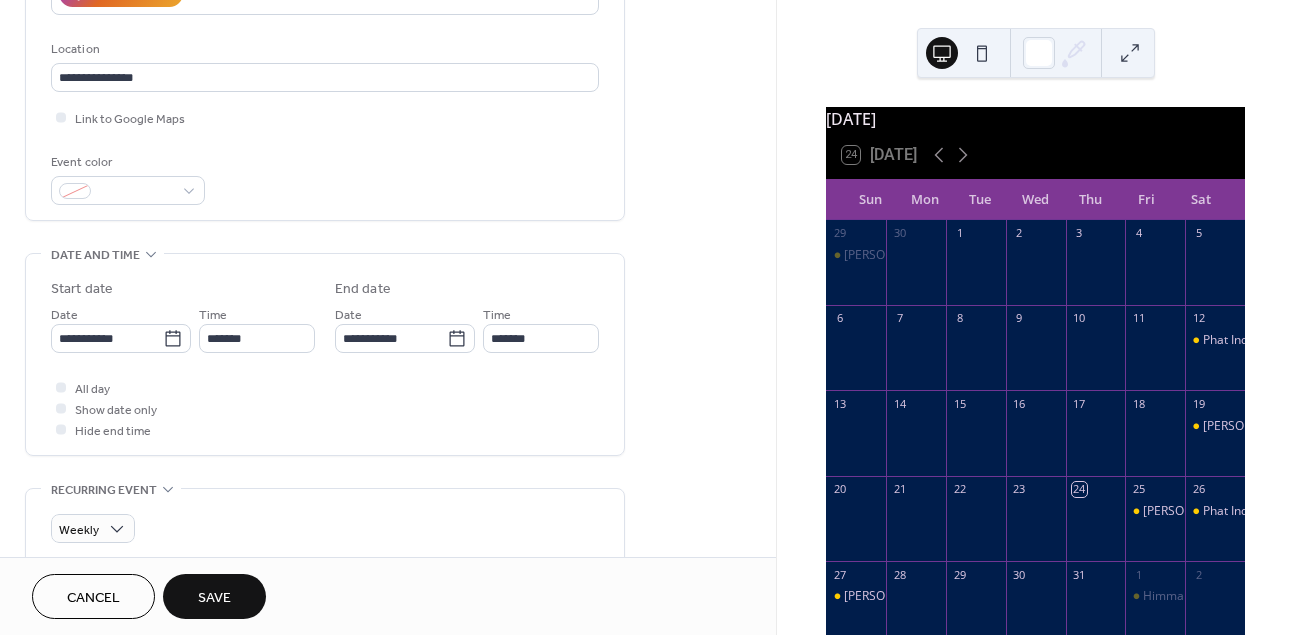 scroll, scrollTop: 486, scrollLeft: 0, axis: vertical 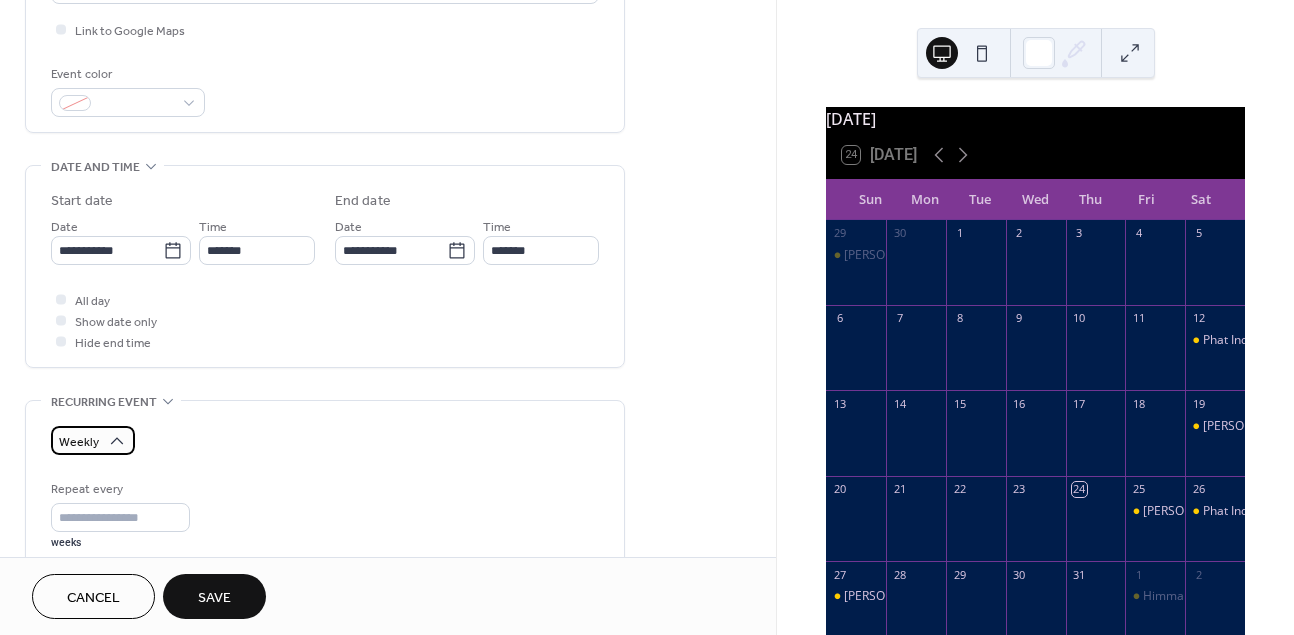 click on "Weekly" at bounding box center (93, 440) 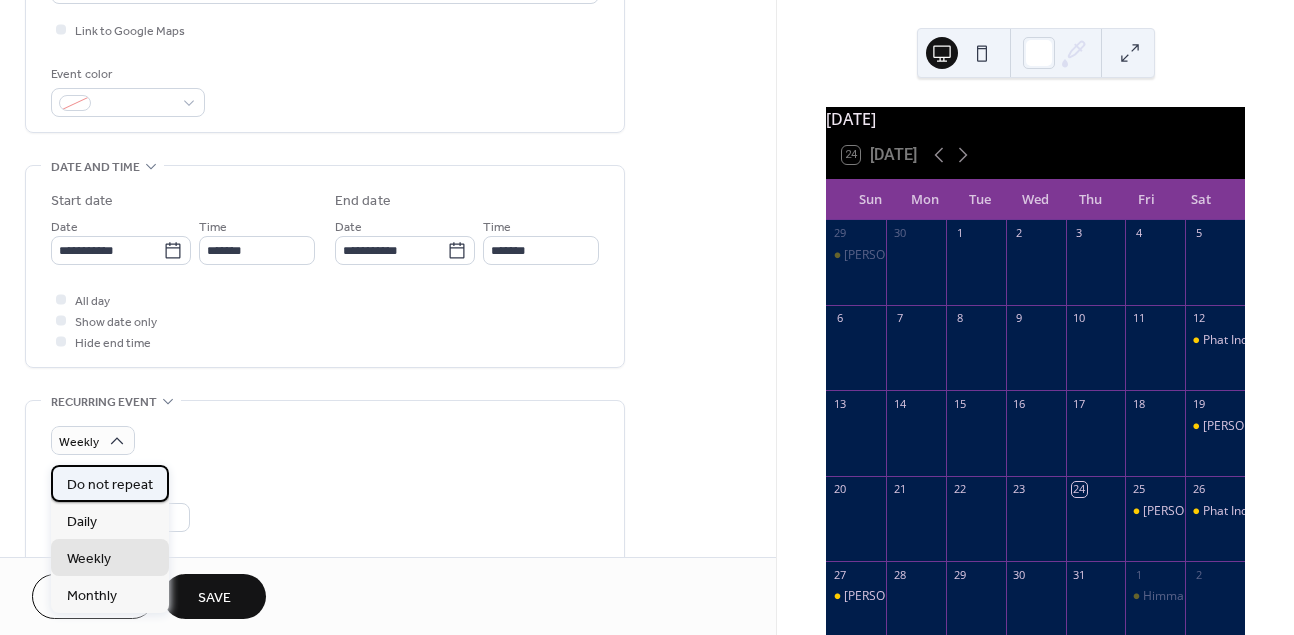 click on "Do not repeat" at bounding box center [110, 485] 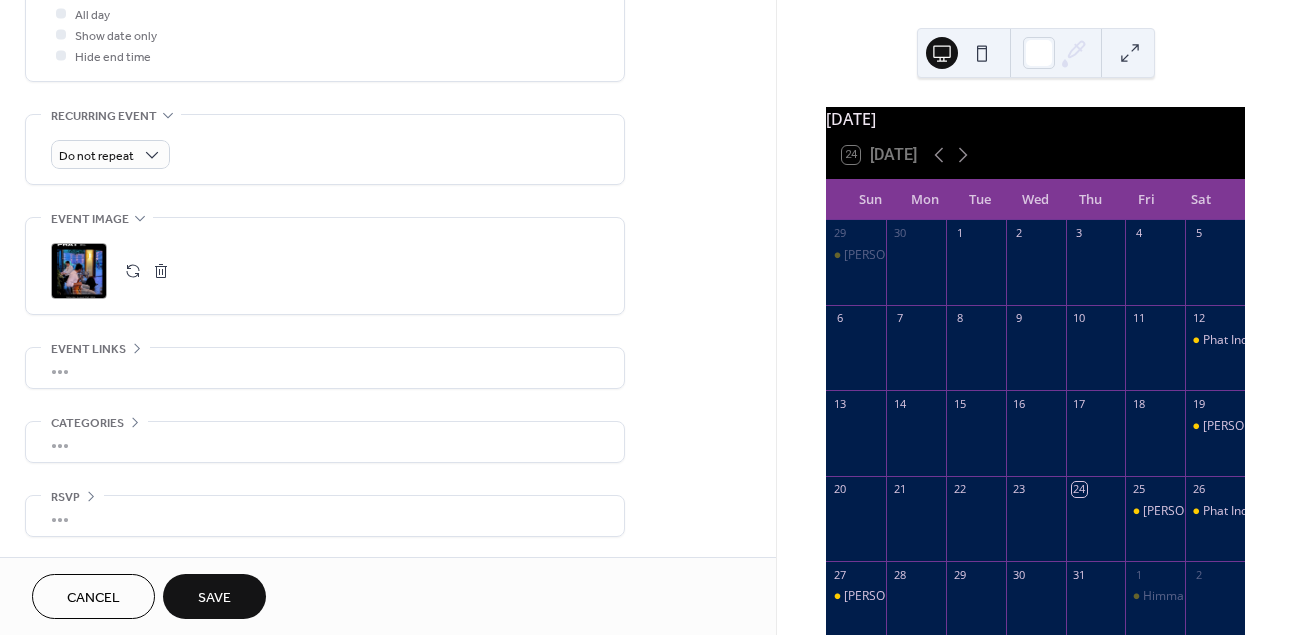 scroll, scrollTop: 778, scrollLeft: 0, axis: vertical 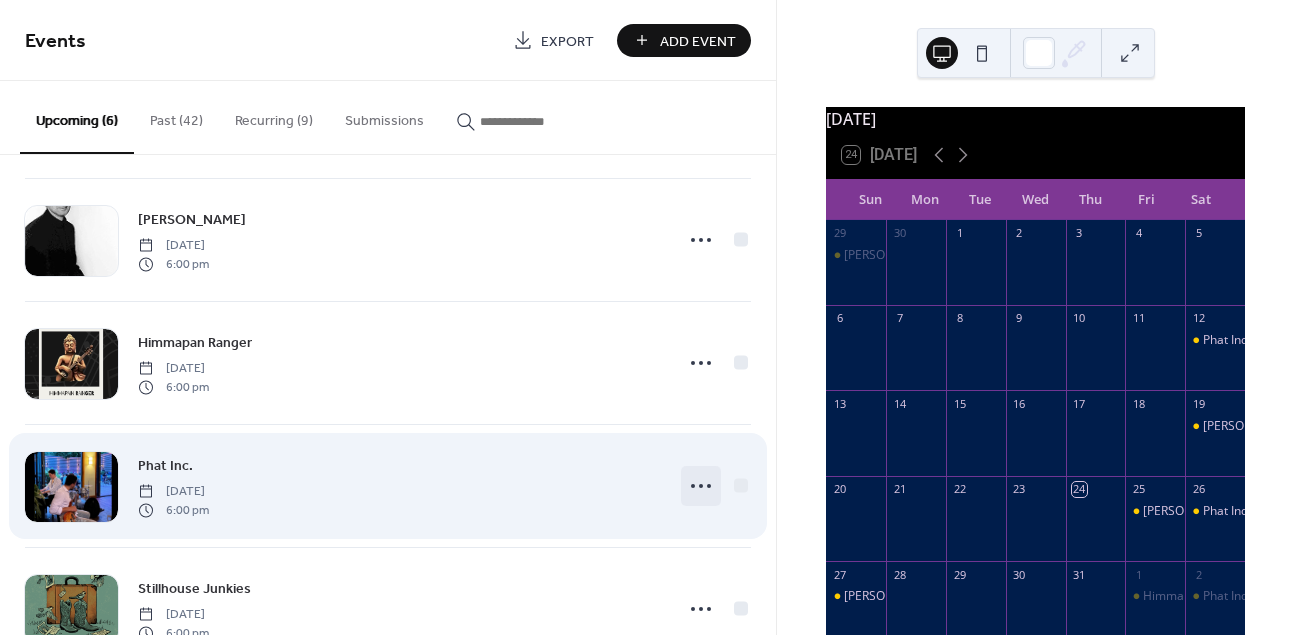 click 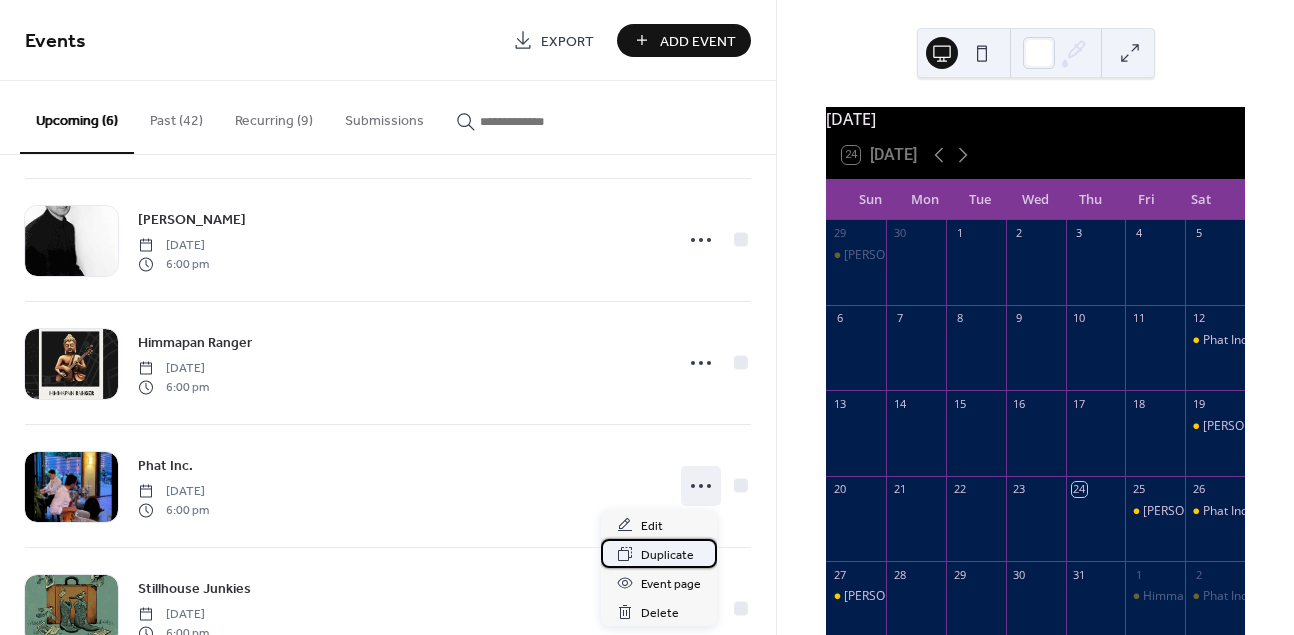 click on "Duplicate" at bounding box center [667, 555] 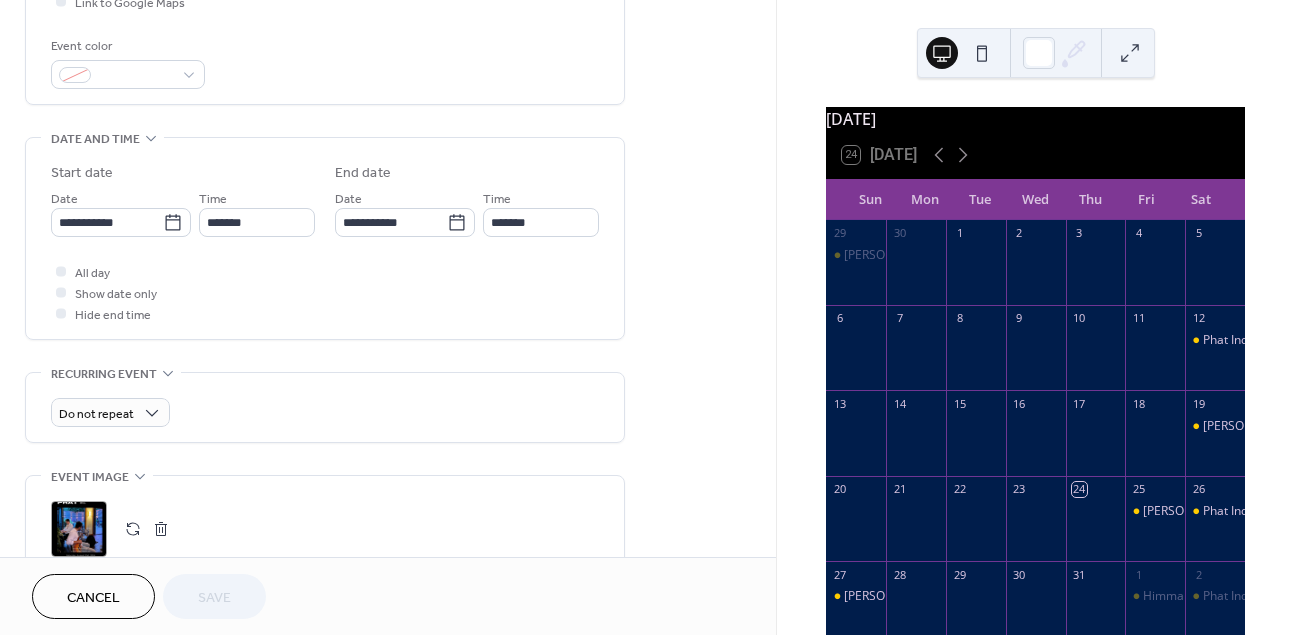 scroll, scrollTop: 522, scrollLeft: 0, axis: vertical 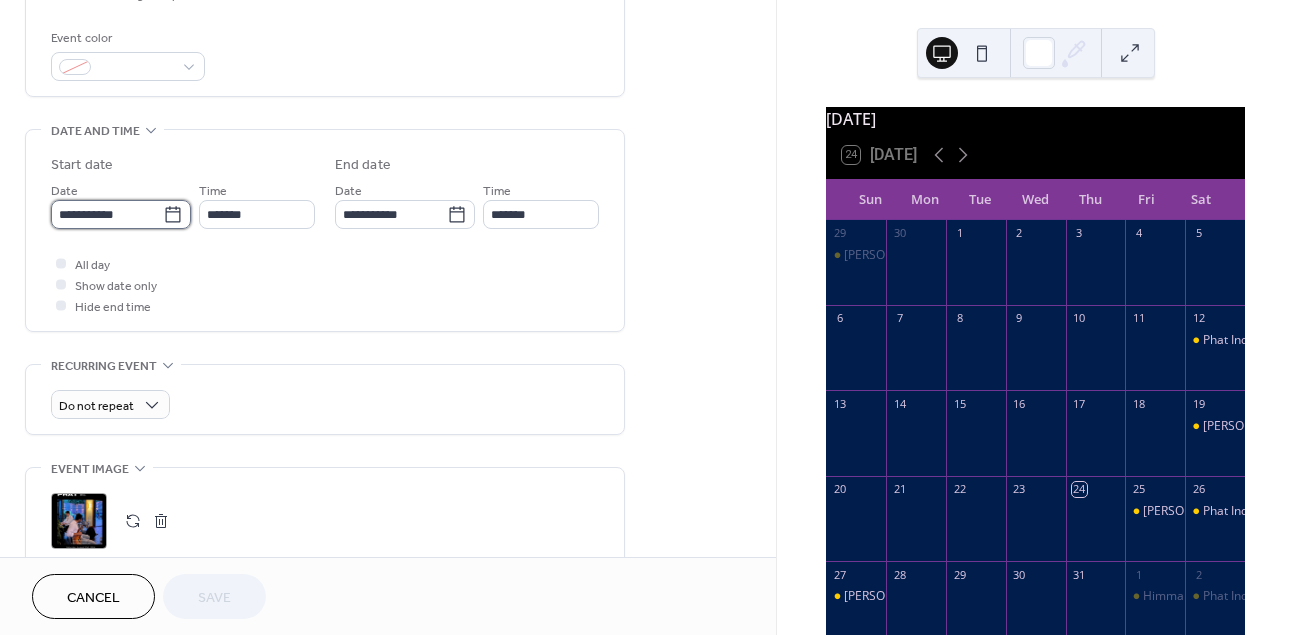 click on "**********" at bounding box center [107, 214] 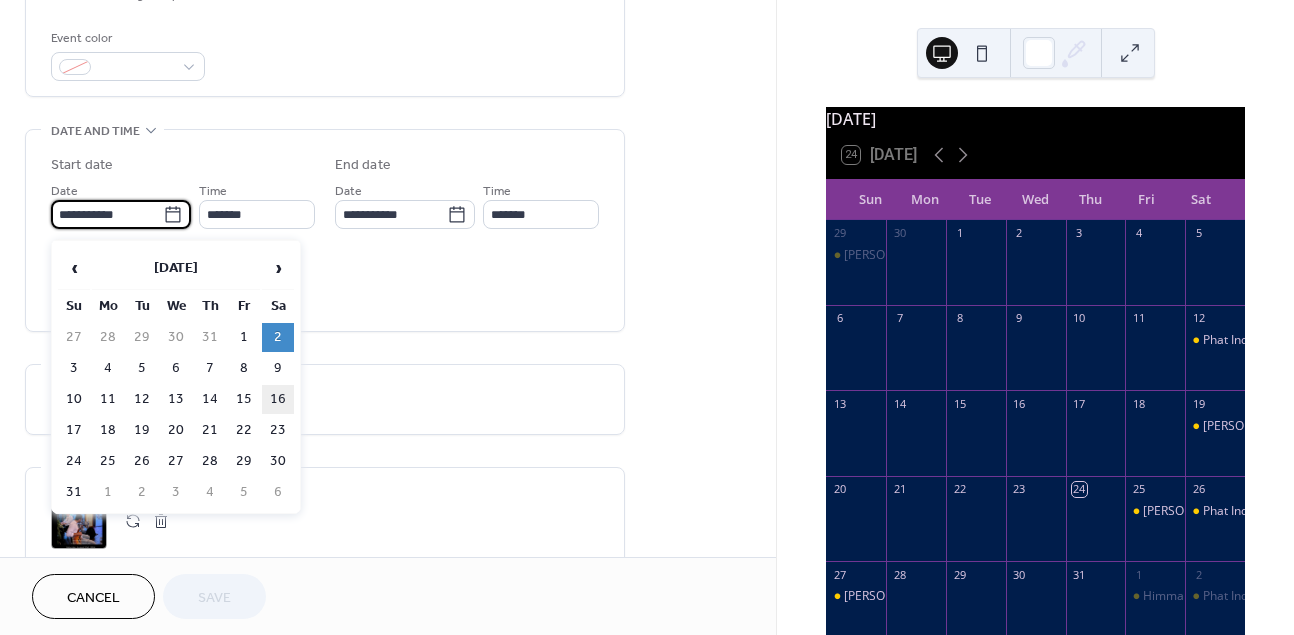 click on "16" at bounding box center [278, 399] 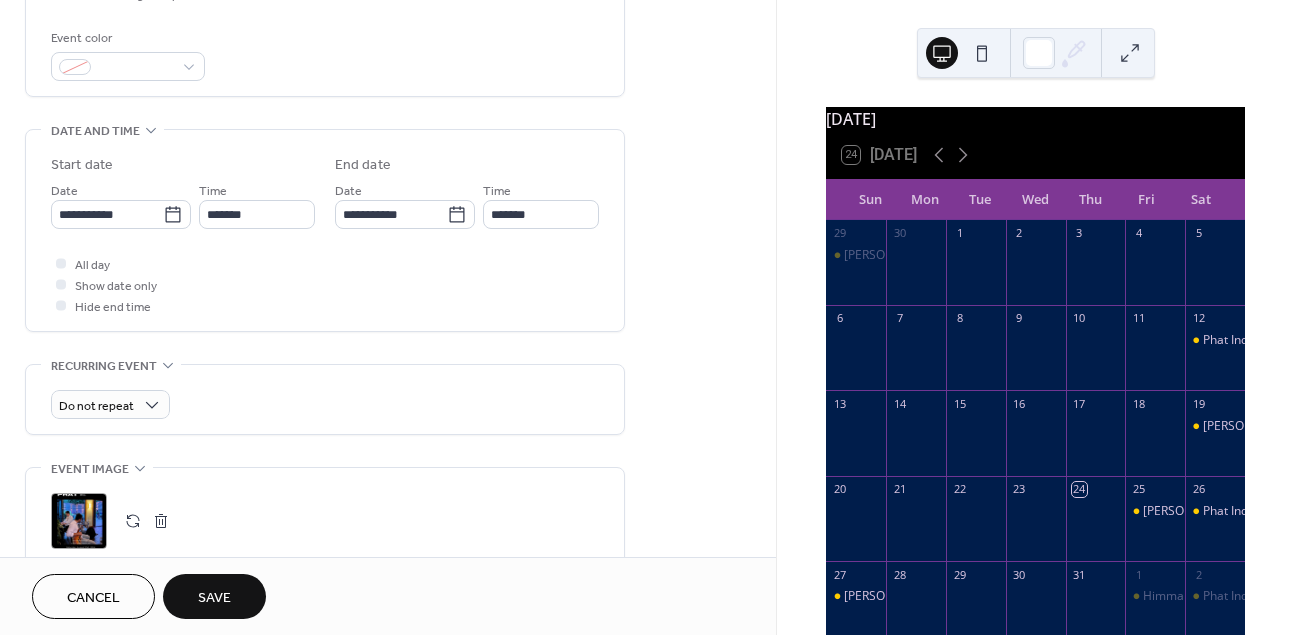 type on "**********" 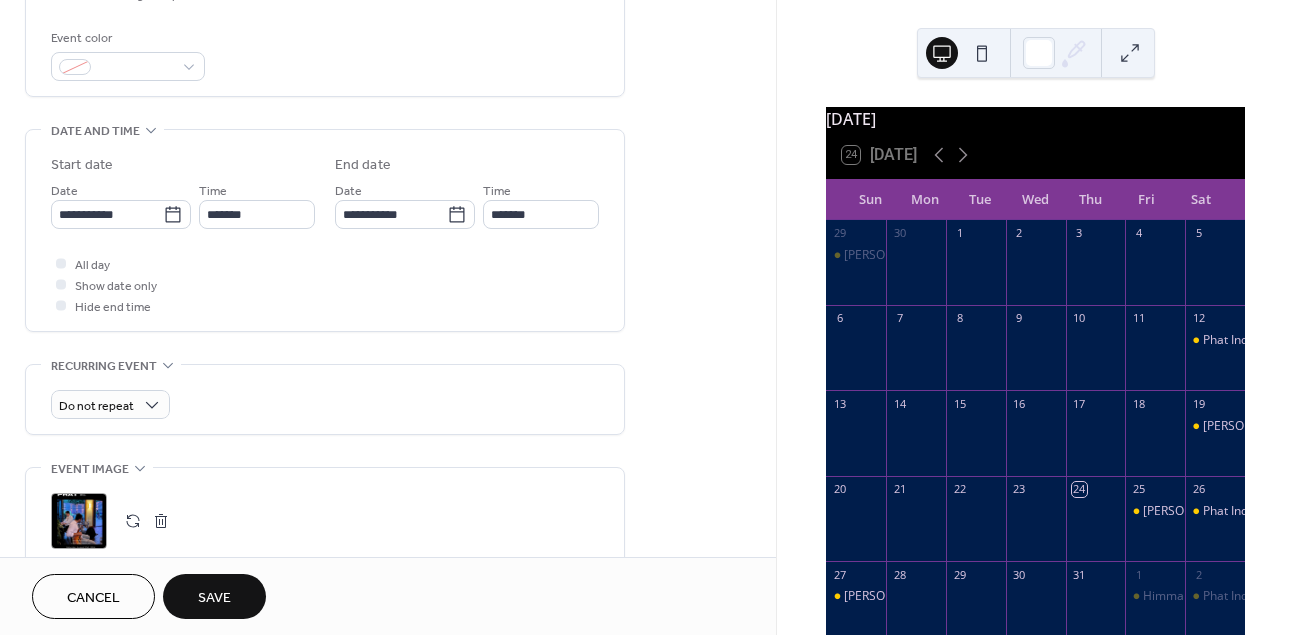 type on "**********" 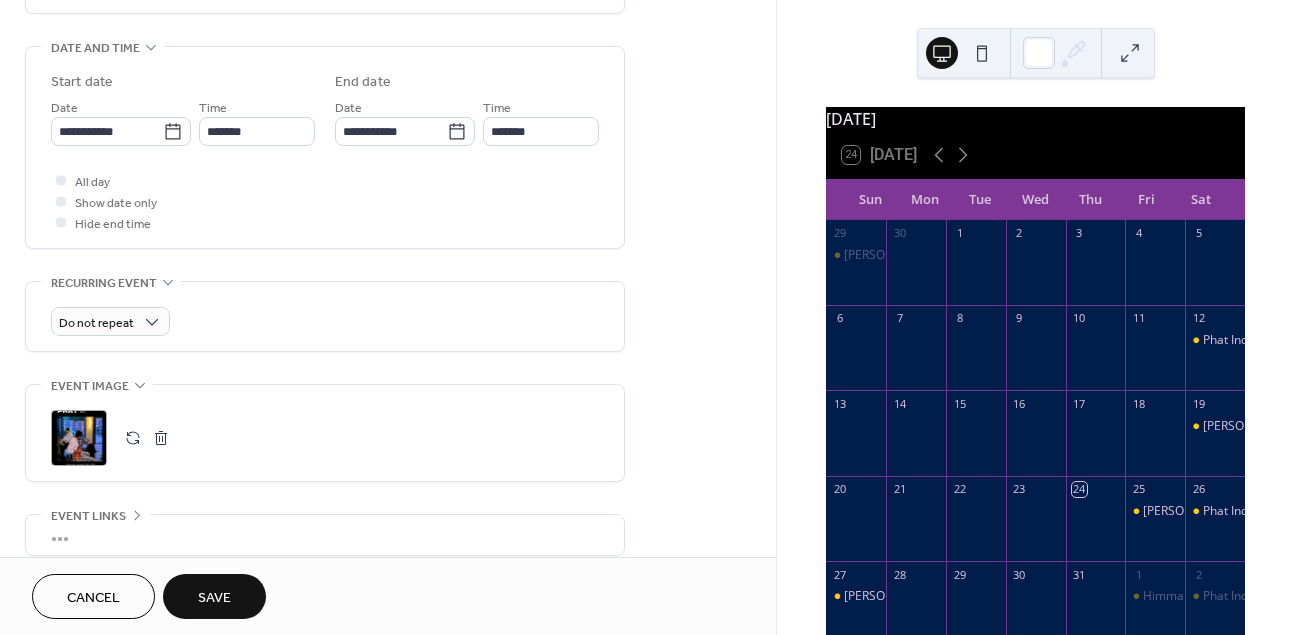 scroll, scrollTop: 627, scrollLeft: 0, axis: vertical 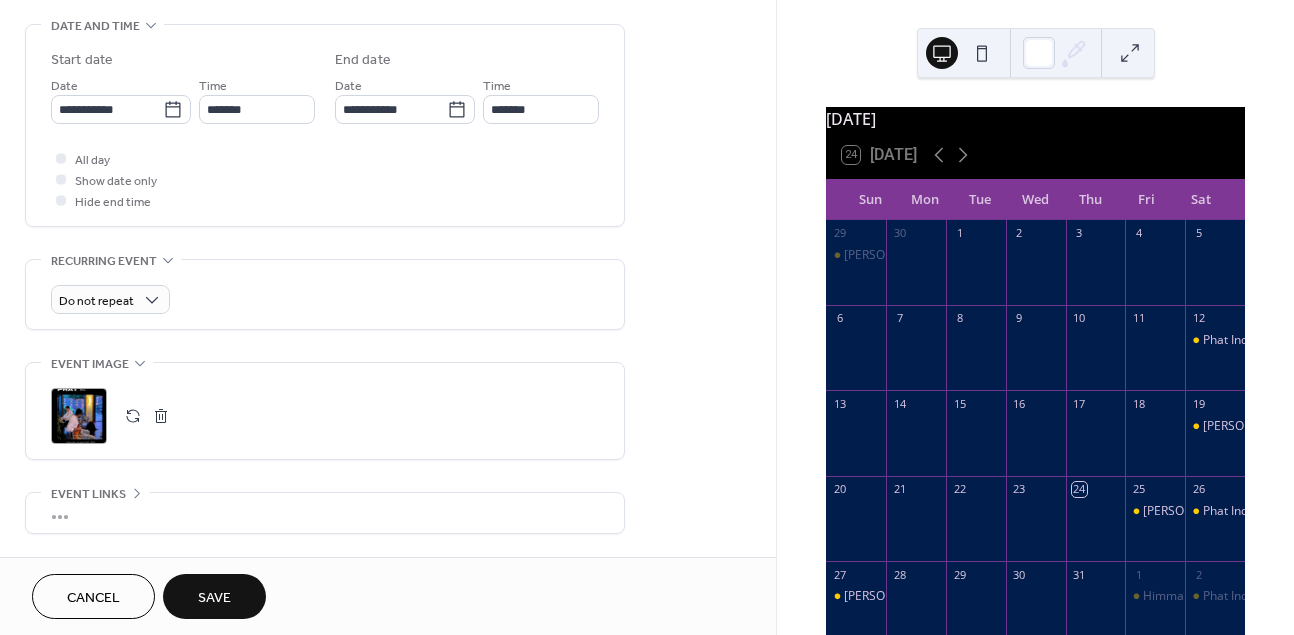 click on "Save" at bounding box center (214, 598) 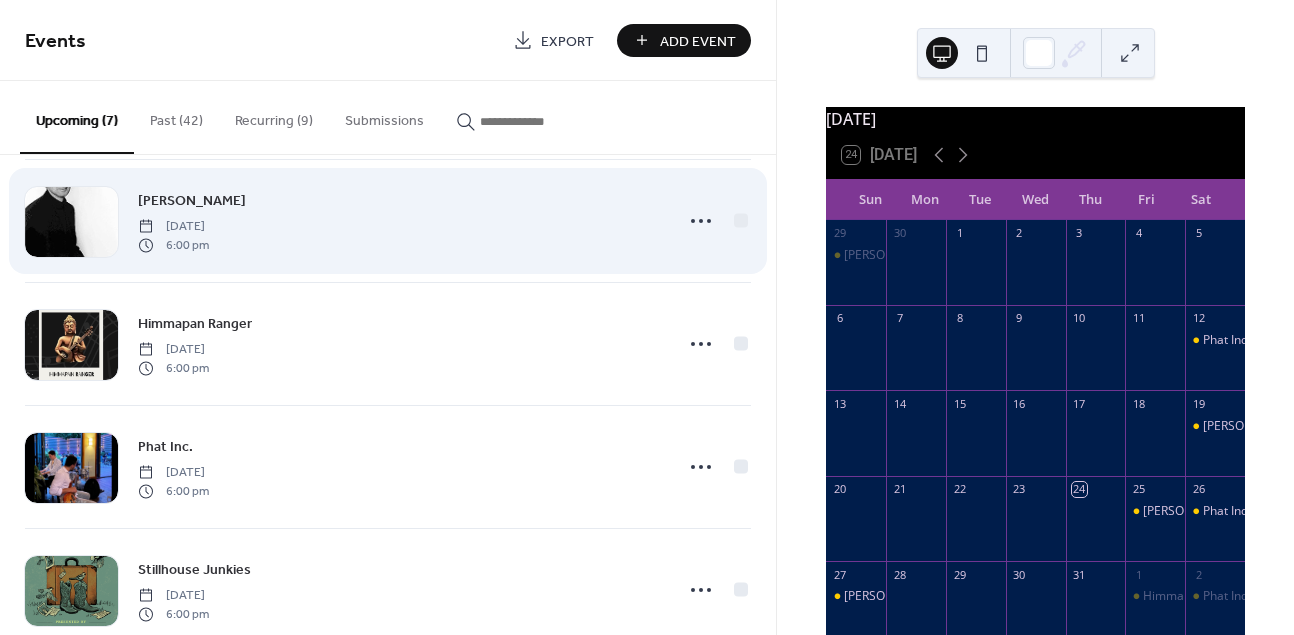 scroll, scrollTop: 159, scrollLeft: 0, axis: vertical 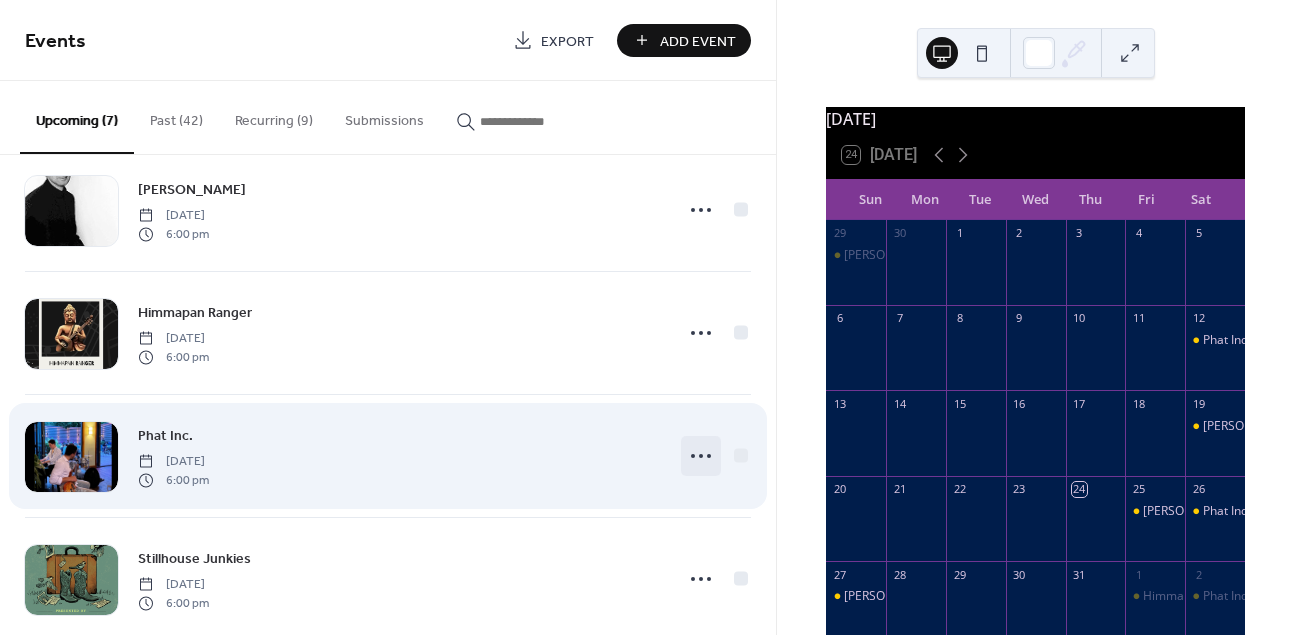 click 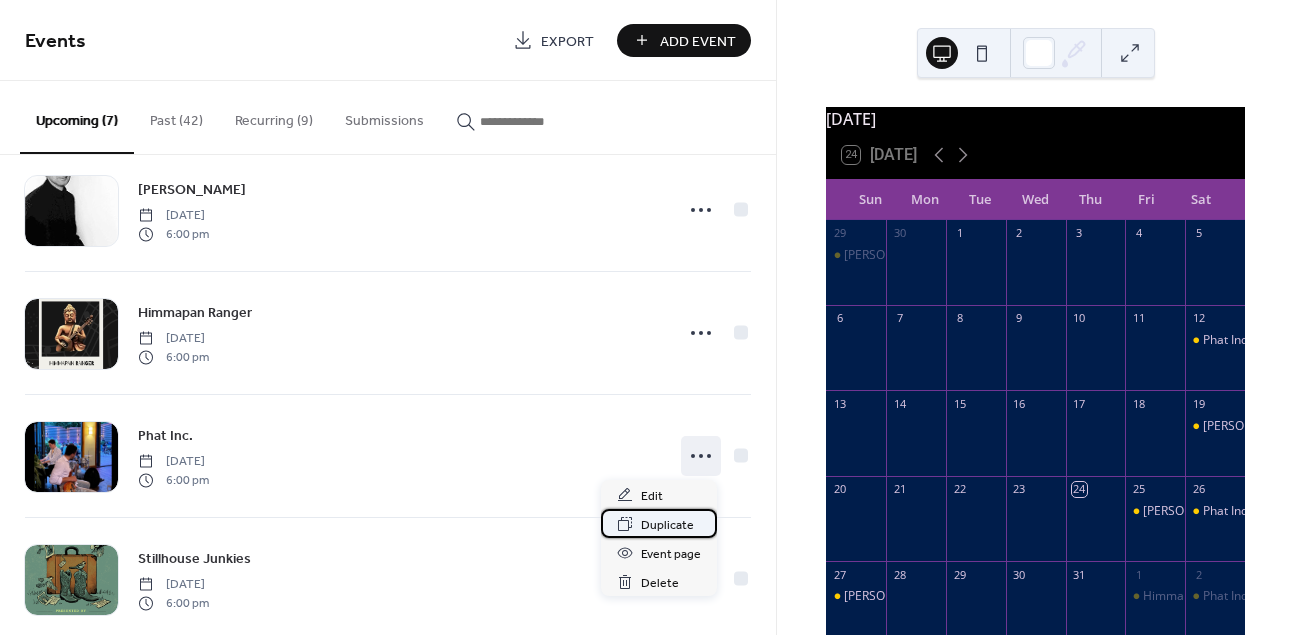 click on "Duplicate" at bounding box center (667, 525) 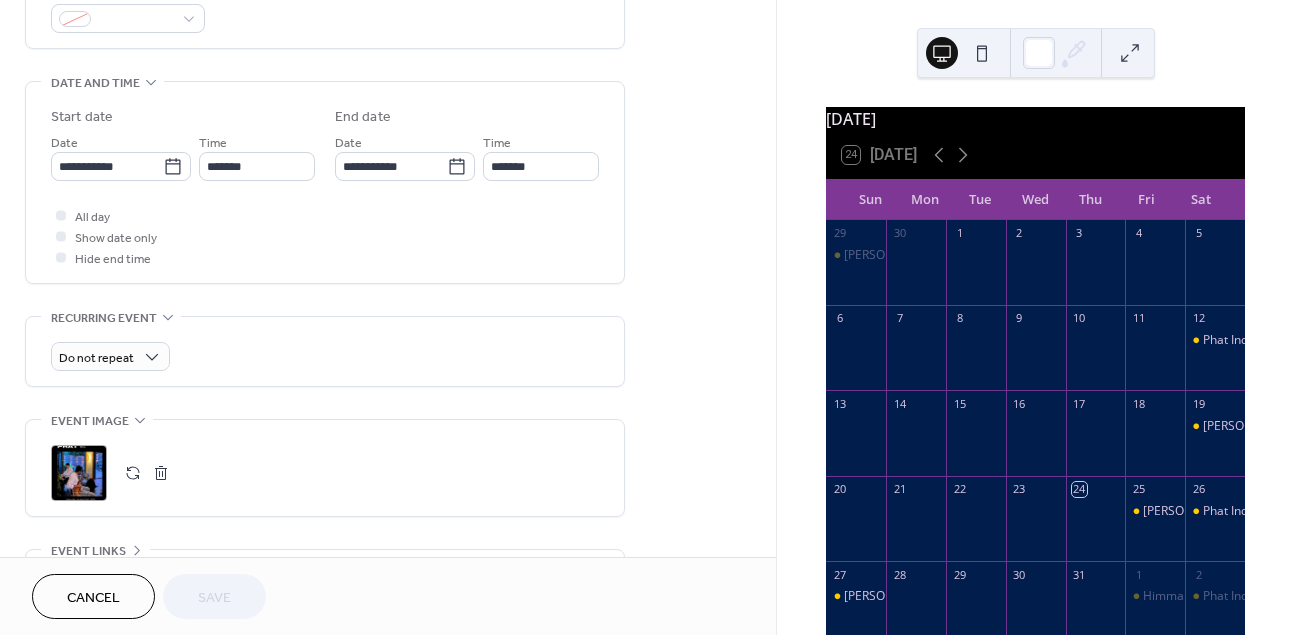 scroll, scrollTop: 609, scrollLeft: 0, axis: vertical 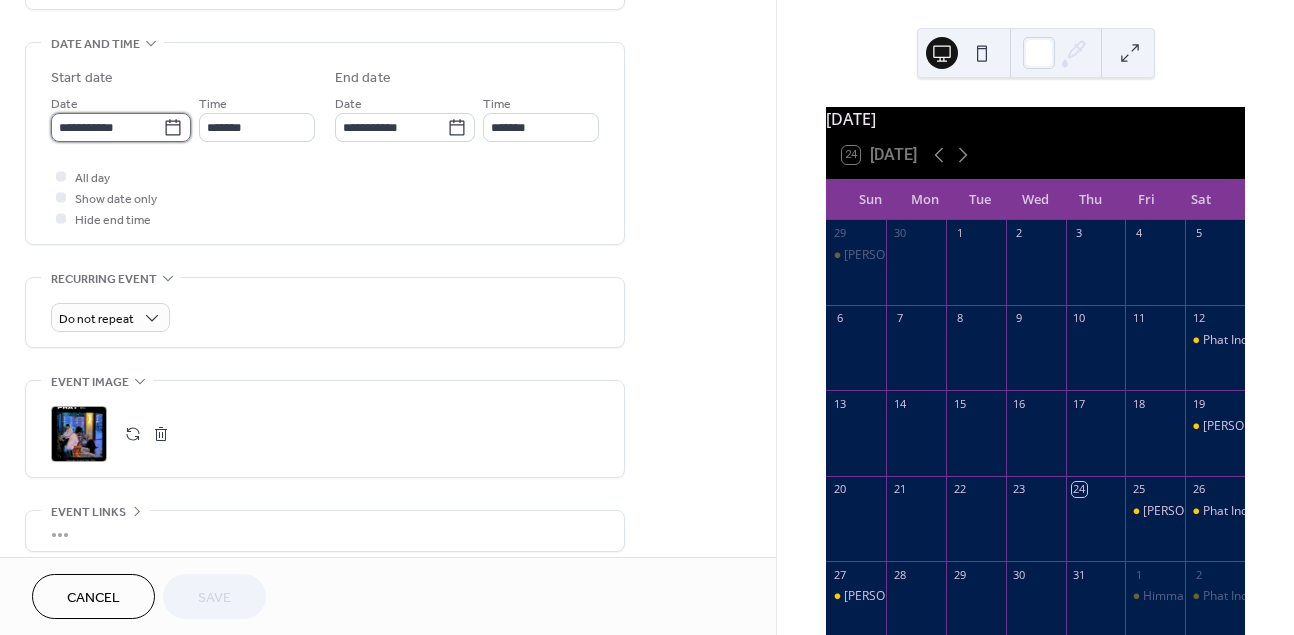 click on "**********" at bounding box center (107, 127) 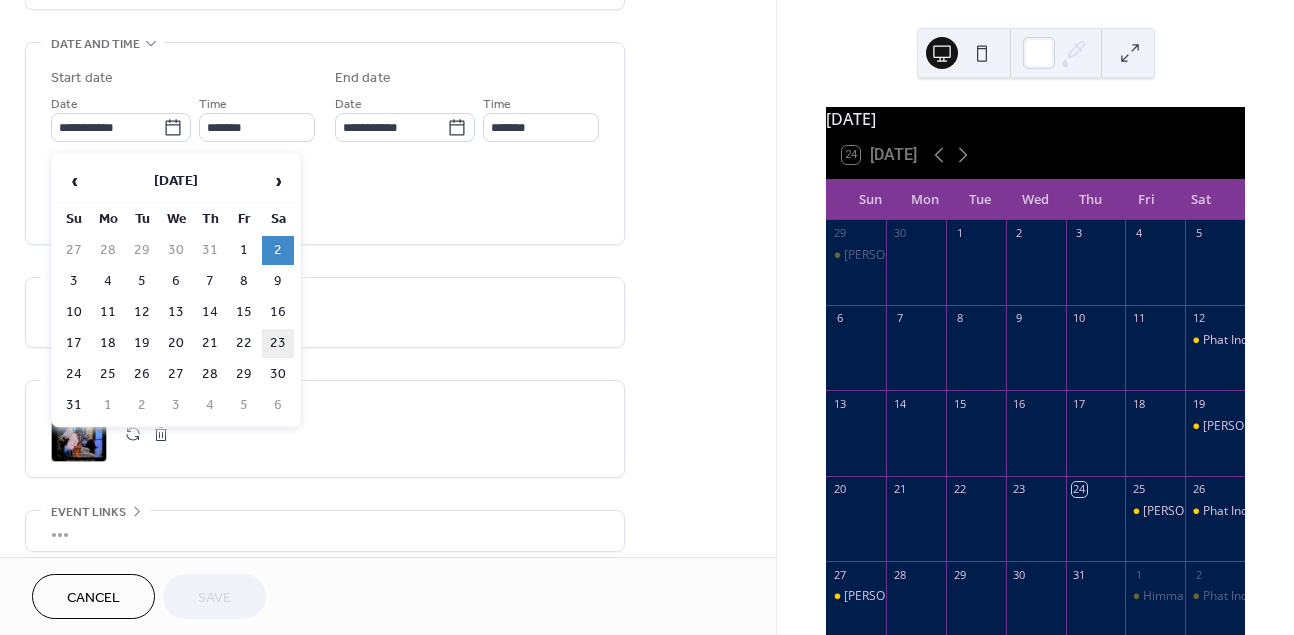 click on "23" at bounding box center (278, 343) 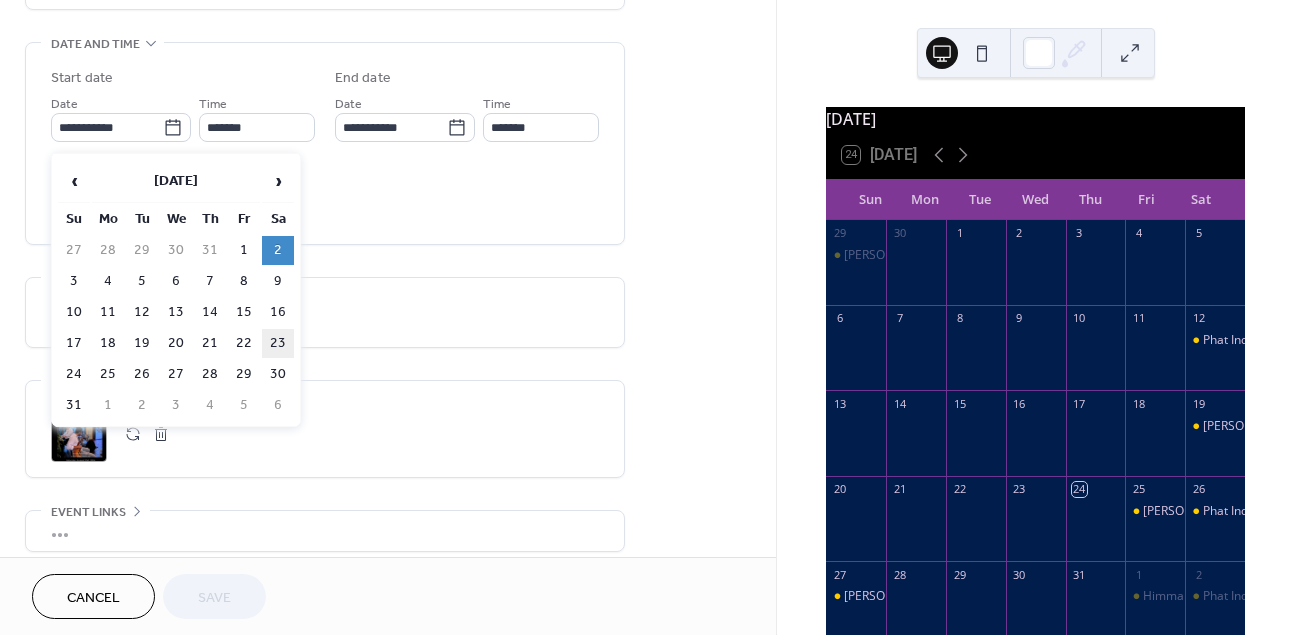 type on "**********" 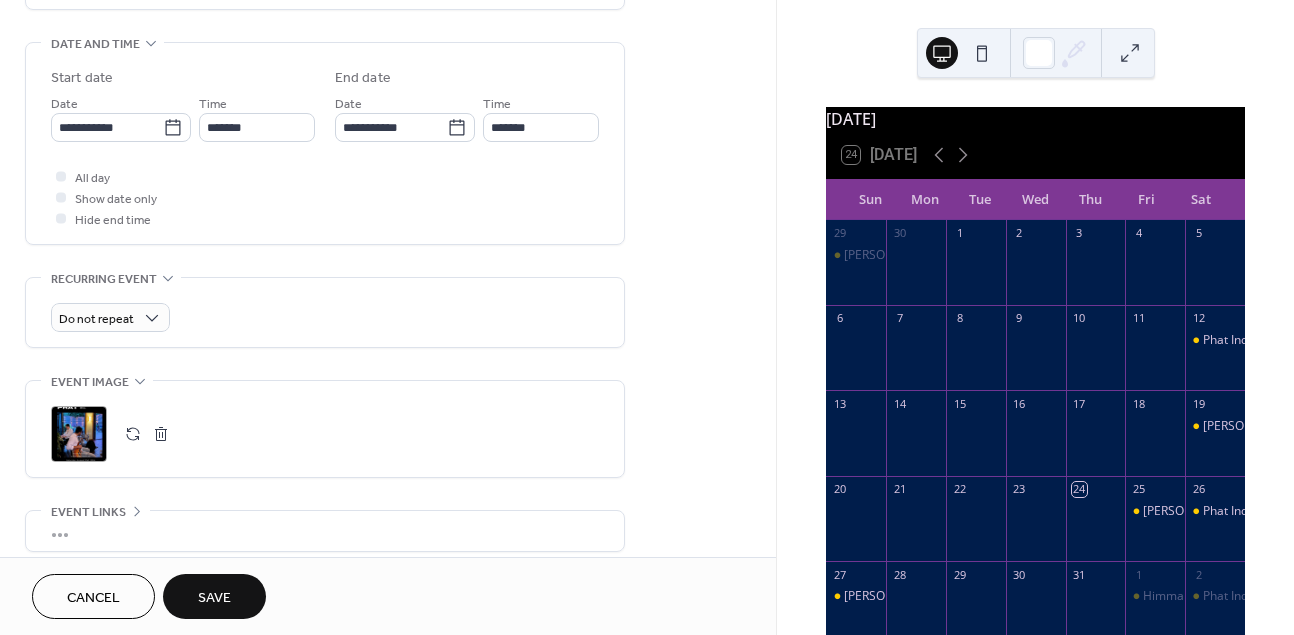 click on "Save" at bounding box center (214, 596) 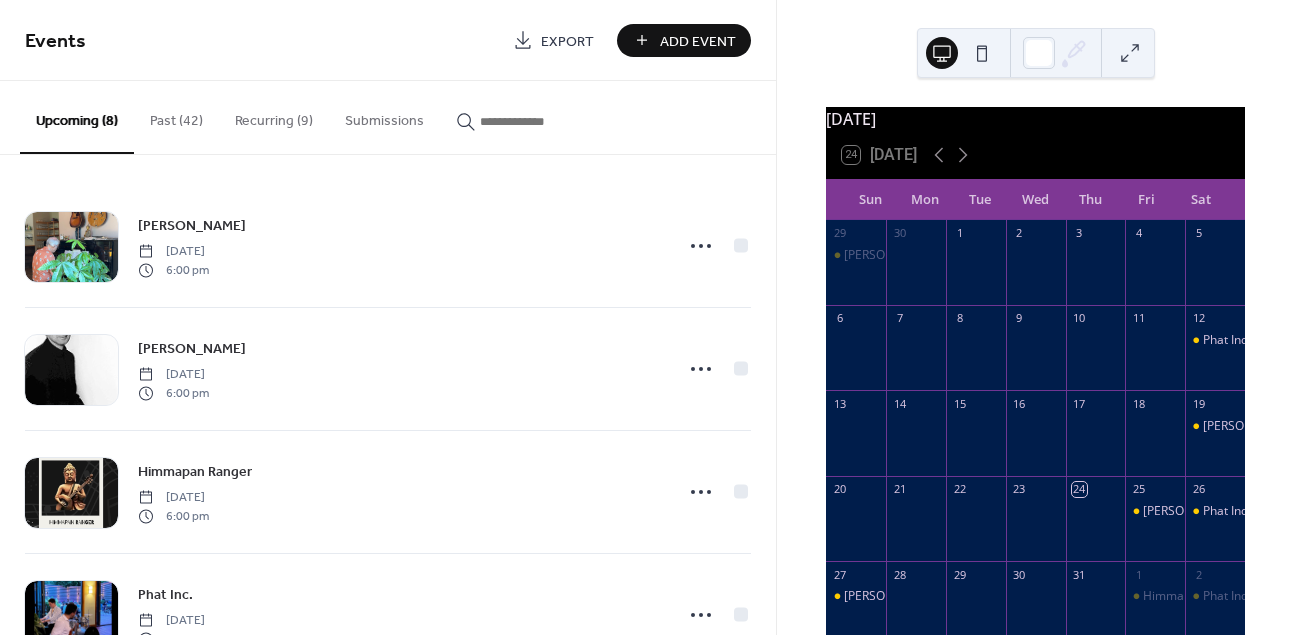 click on "Add Event" at bounding box center [698, 41] 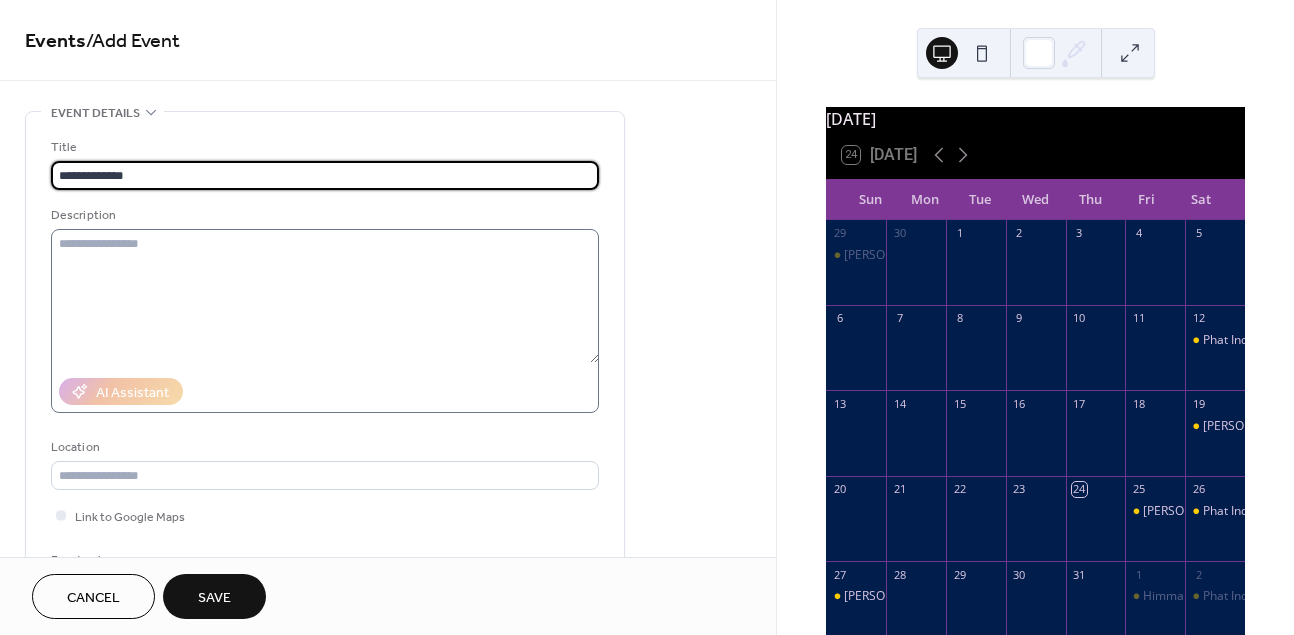 type on "**********" 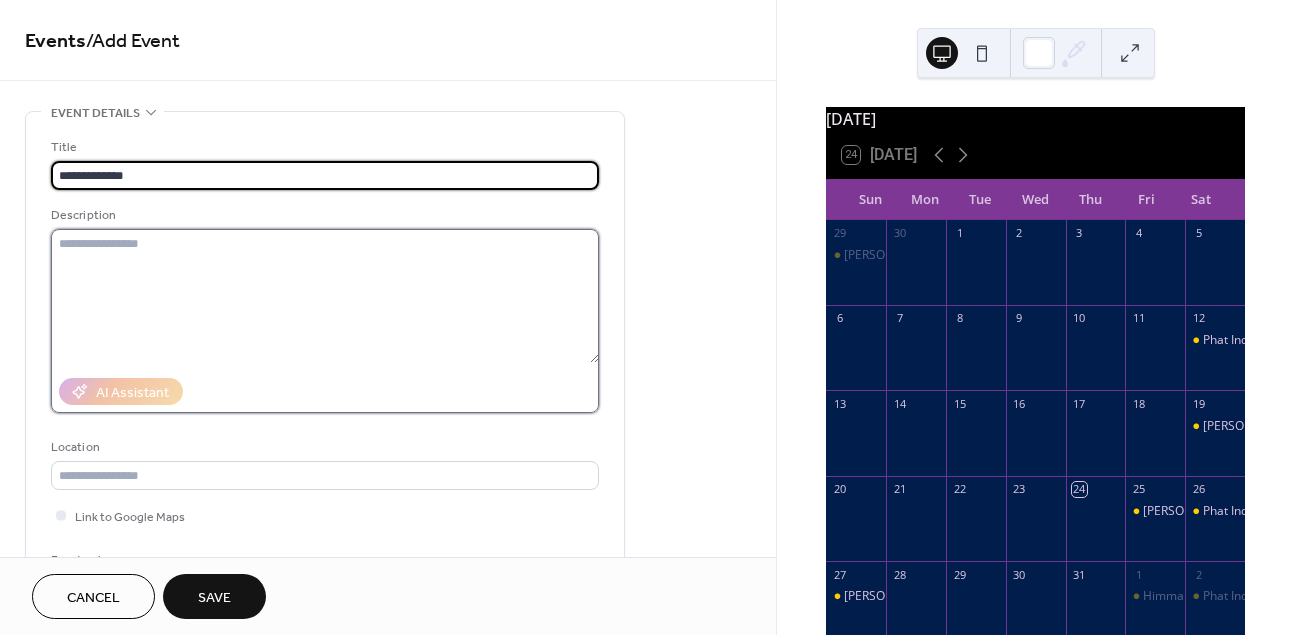 click at bounding box center [325, 296] 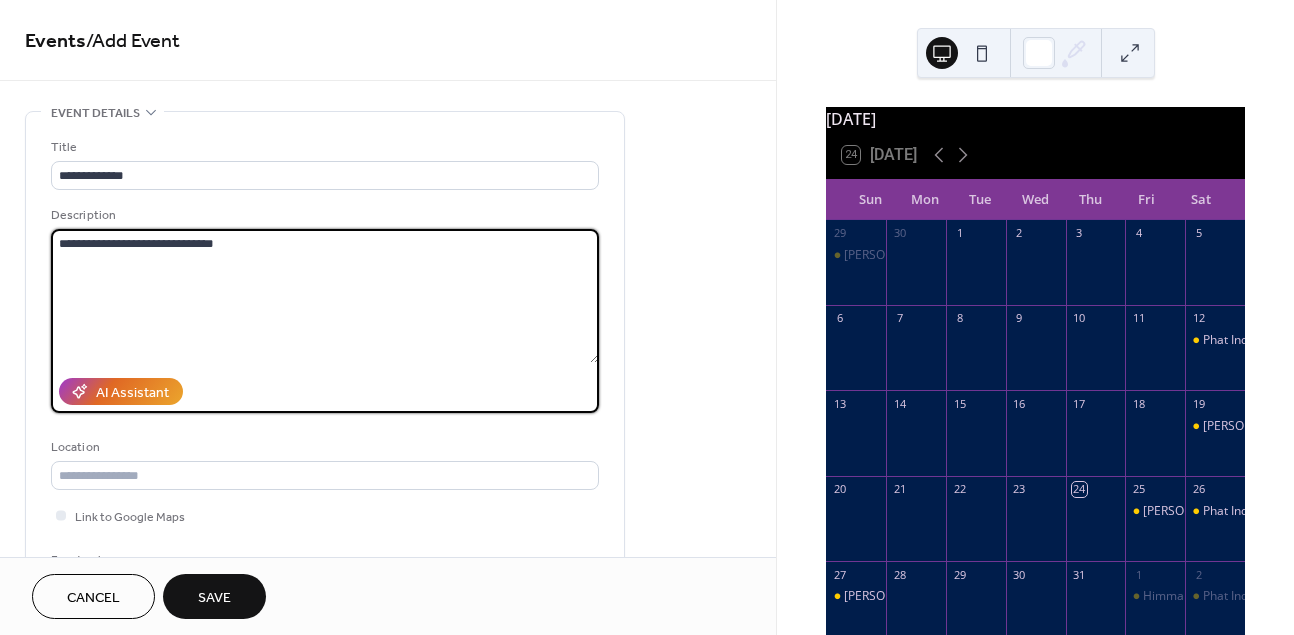 scroll, scrollTop: 125, scrollLeft: 0, axis: vertical 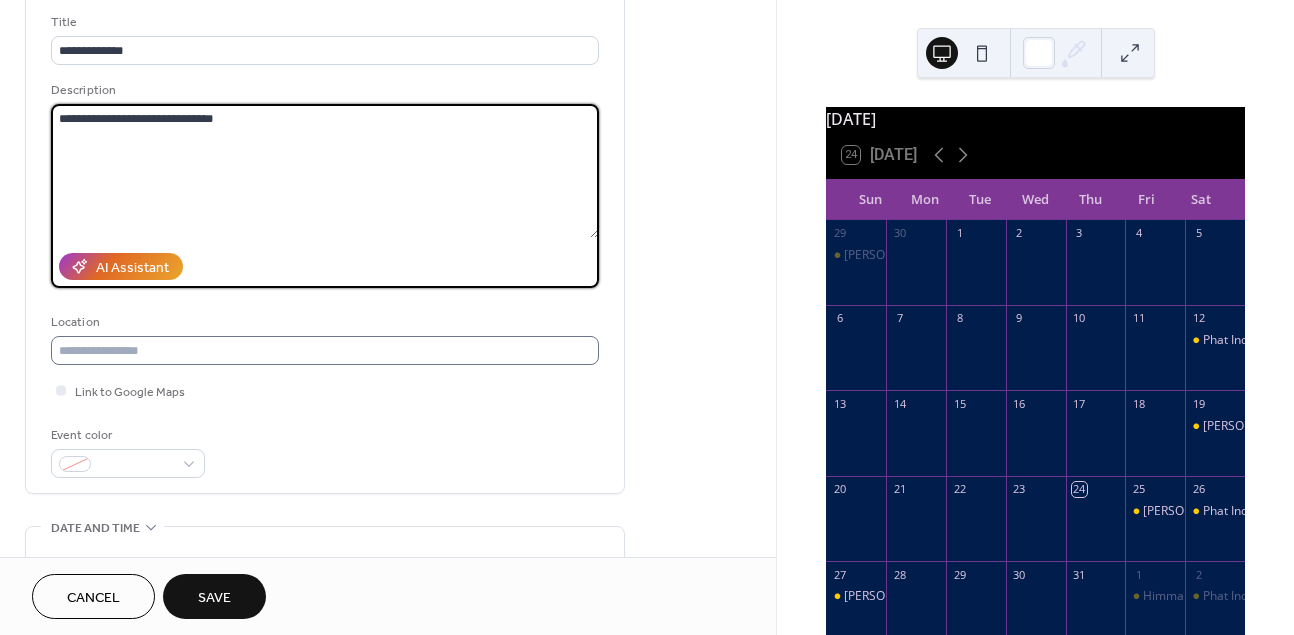 type on "**********" 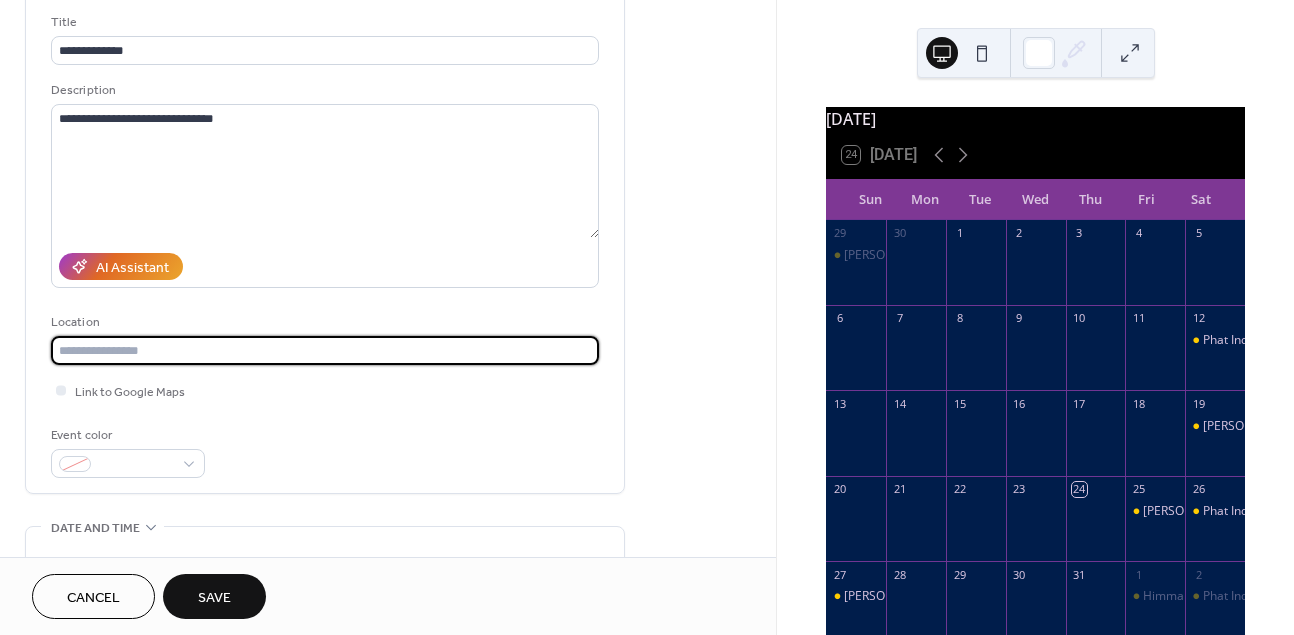 click at bounding box center [325, 350] 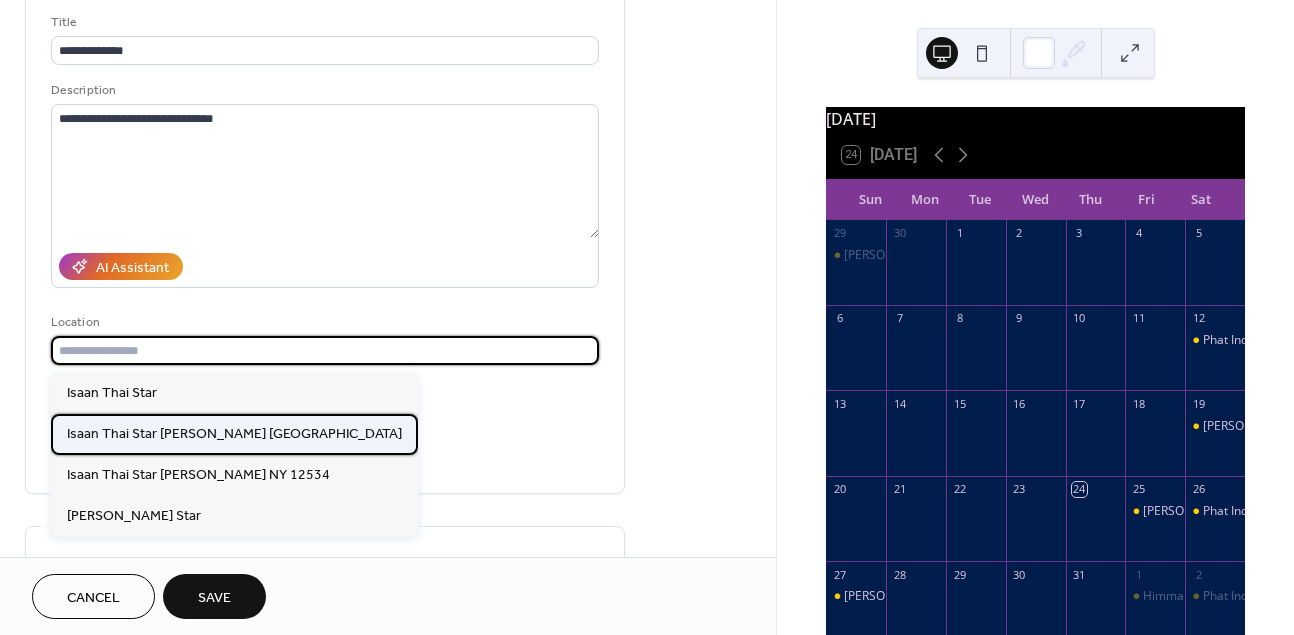 click on "Isaan Thai Star [PERSON_NAME] [GEOGRAPHIC_DATA]" at bounding box center (234, 434) 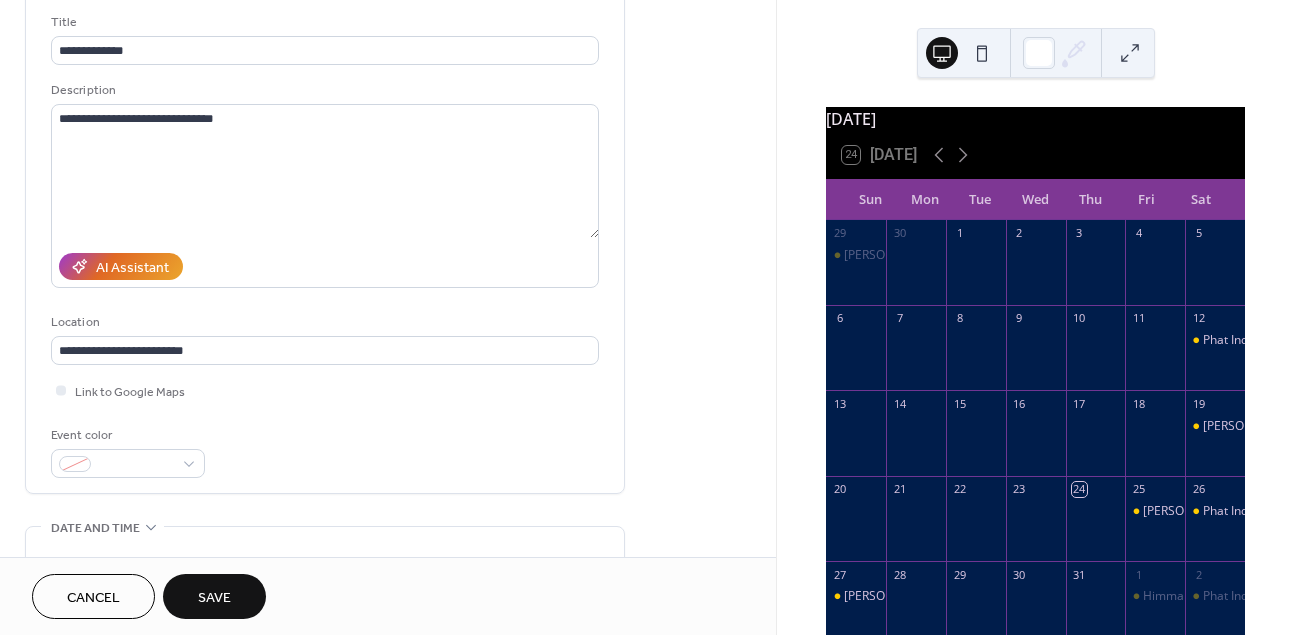 type on "**********" 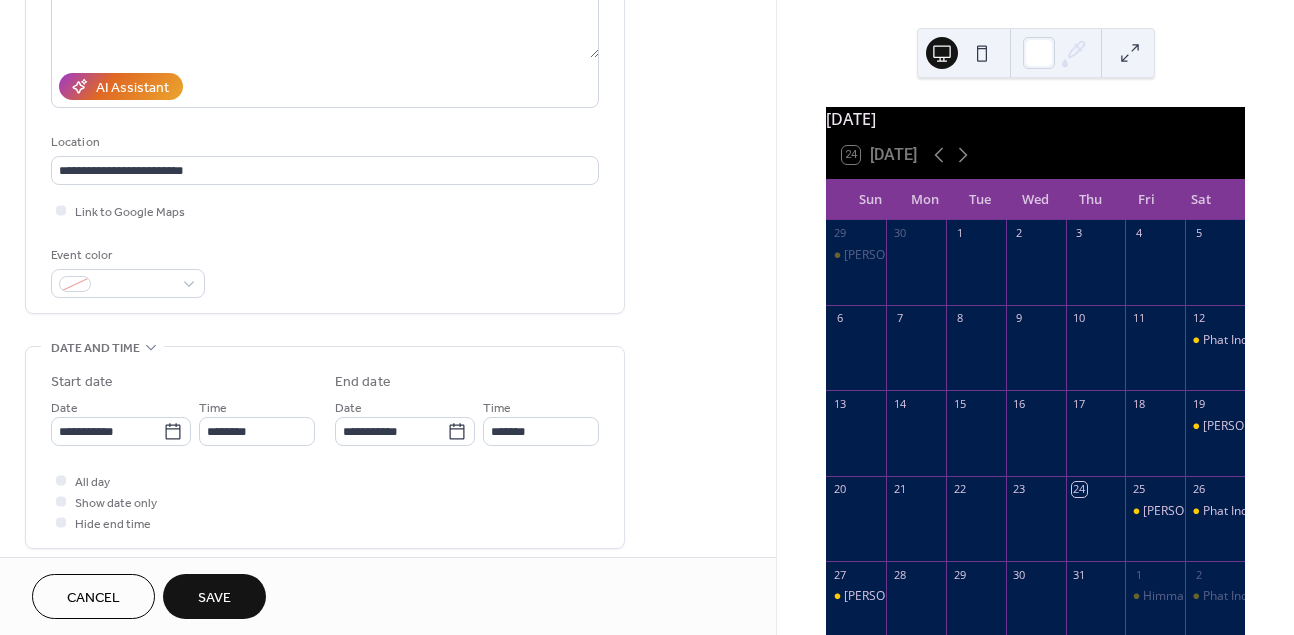 scroll, scrollTop: 309, scrollLeft: 0, axis: vertical 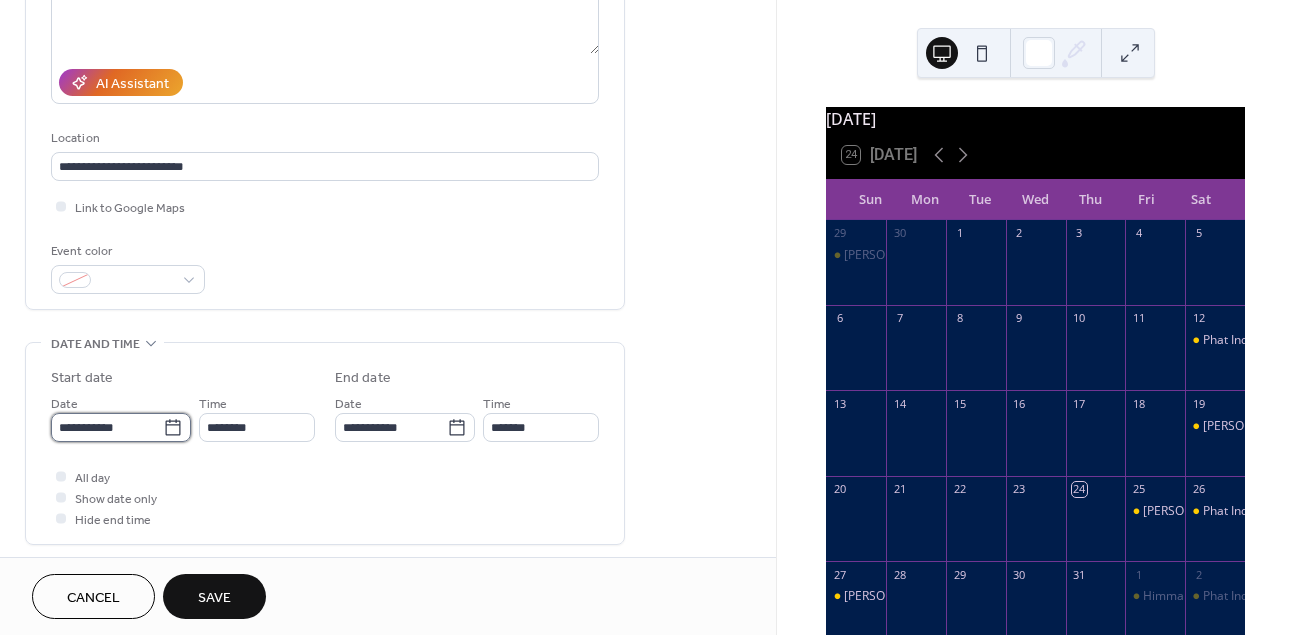 click on "**********" at bounding box center (107, 427) 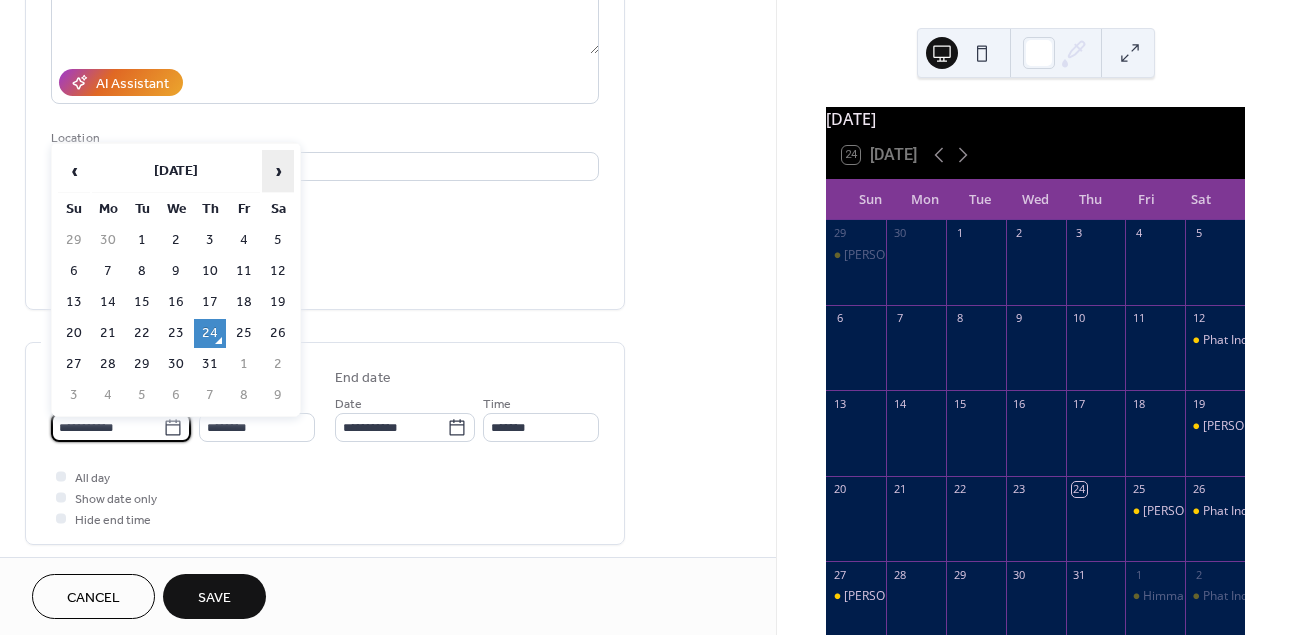 click on "›" at bounding box center [278, 171] 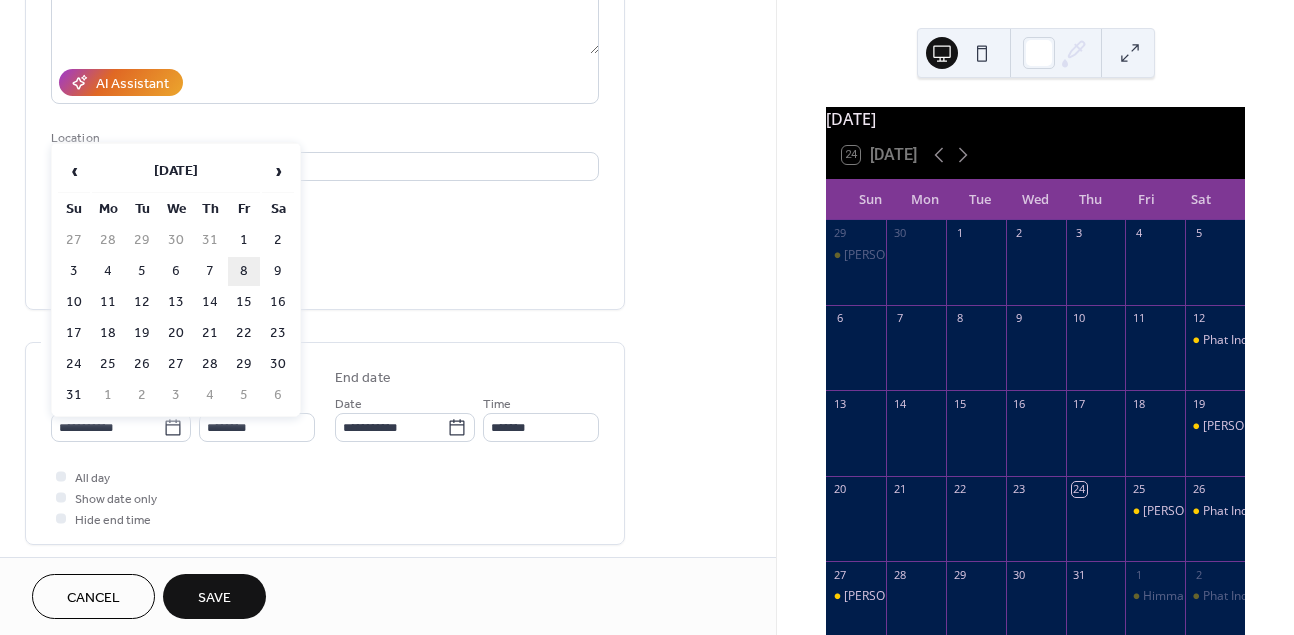 click on "8" at bounding box center [244, 271] 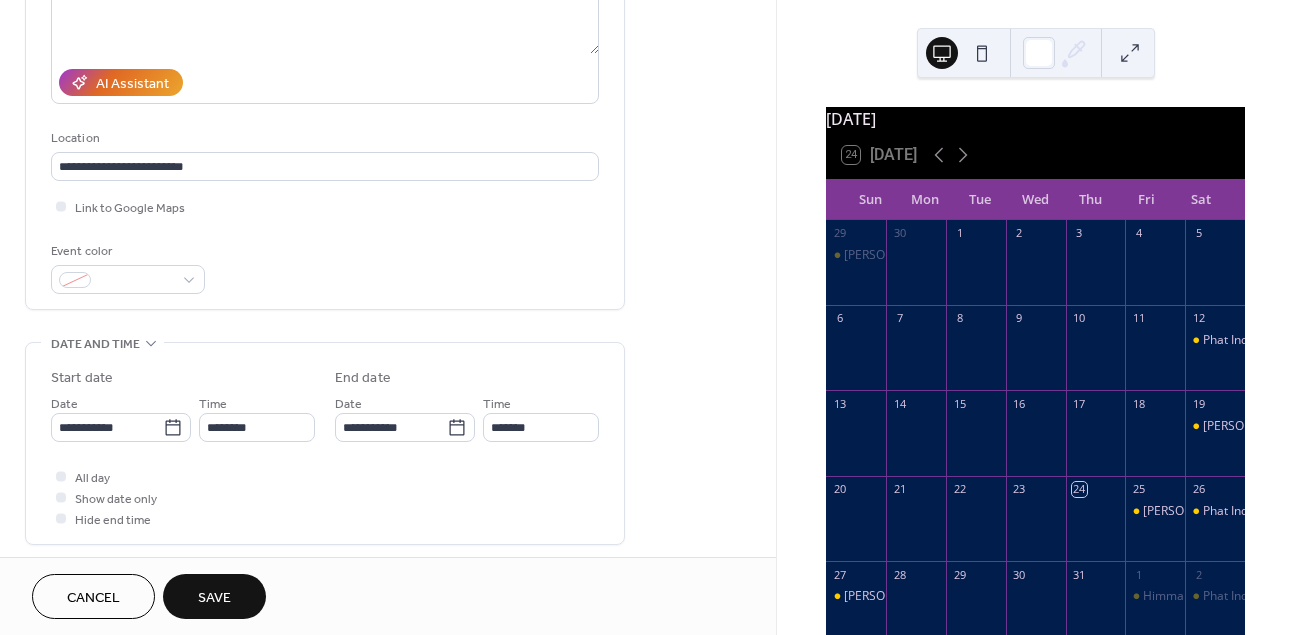 type on "**********" 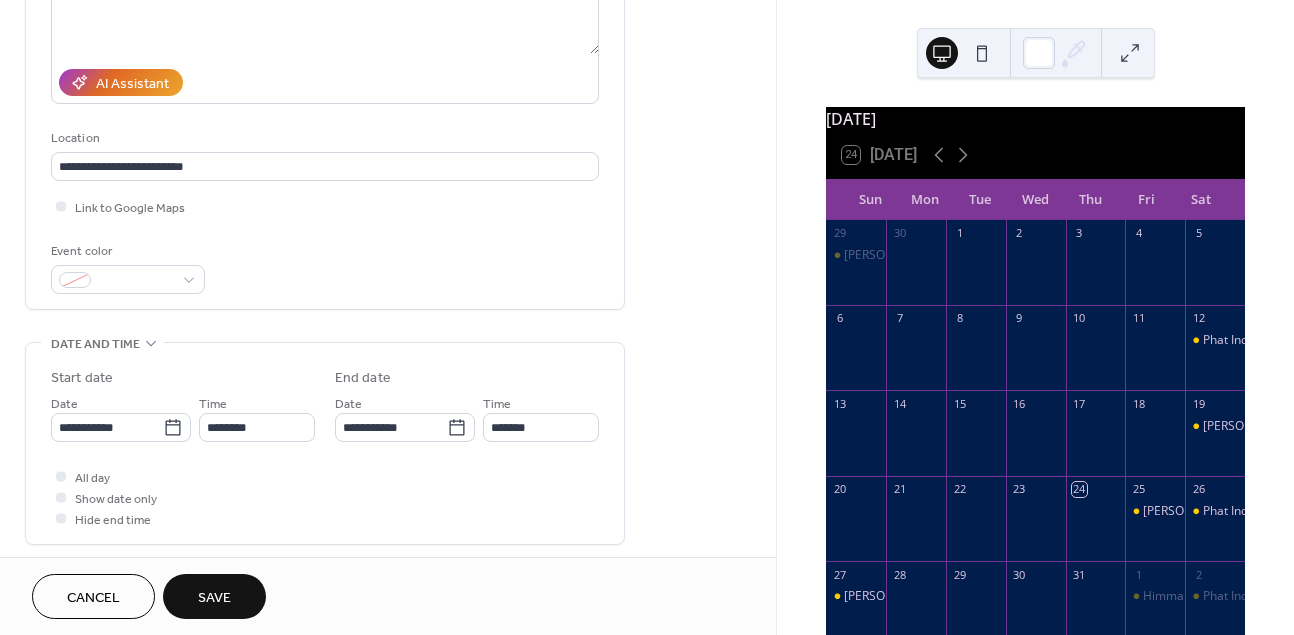 type on "**********" 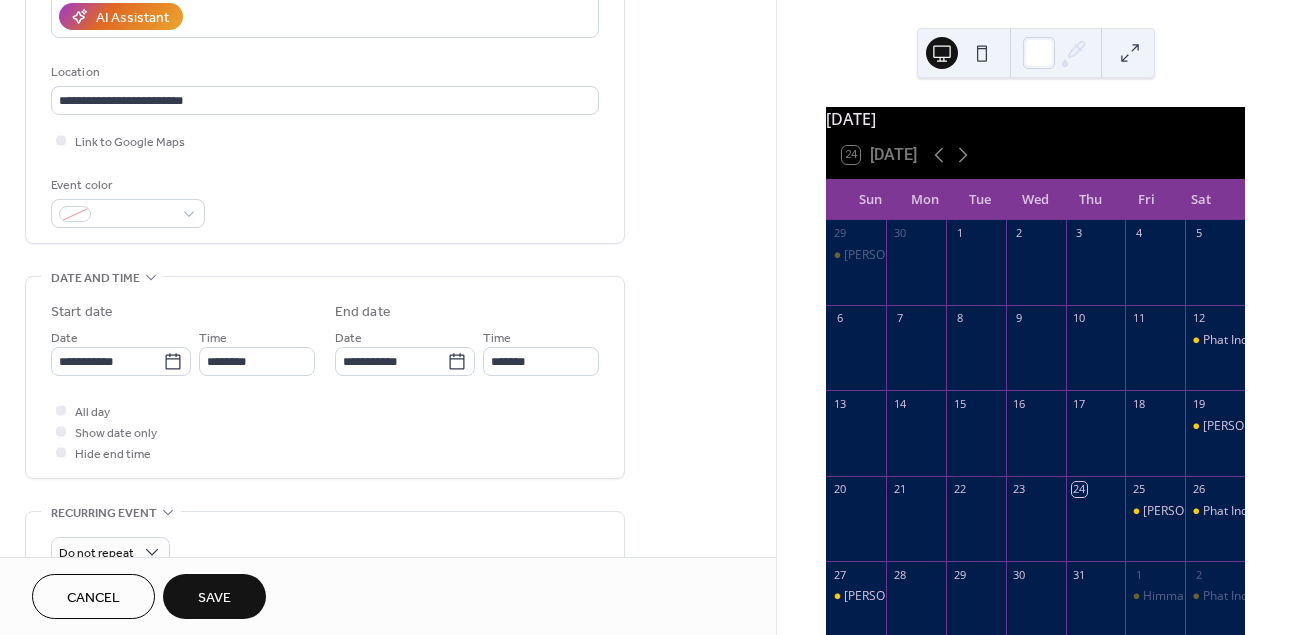 scroll, scrollTop: 376, scrollLeft: 0, axis: vertical 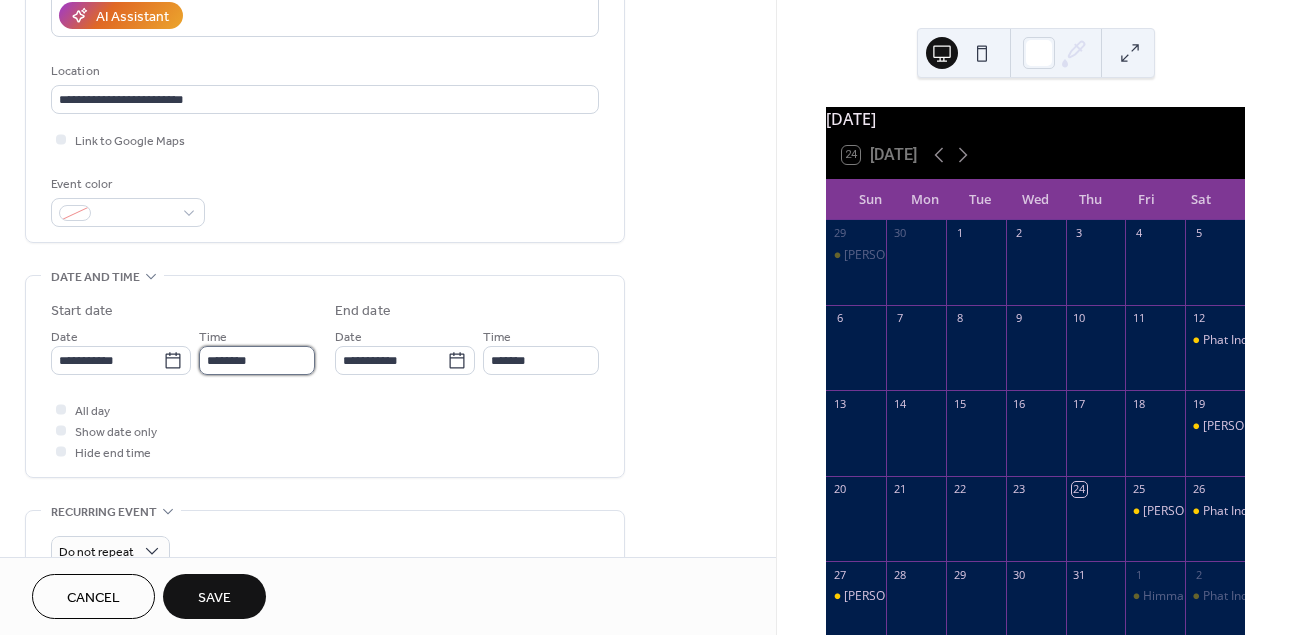 click on "********" at bounding box center (257, 360) 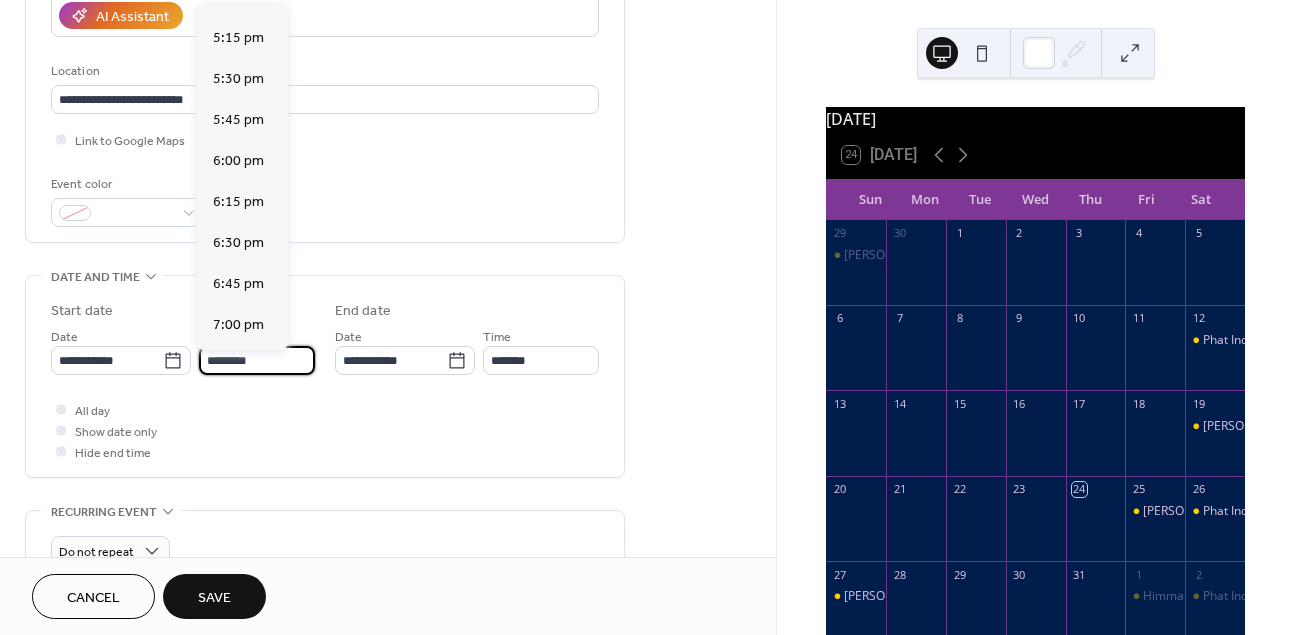 scroll, scrollTop: 2823, scrollLeft: 0, axis: vertical 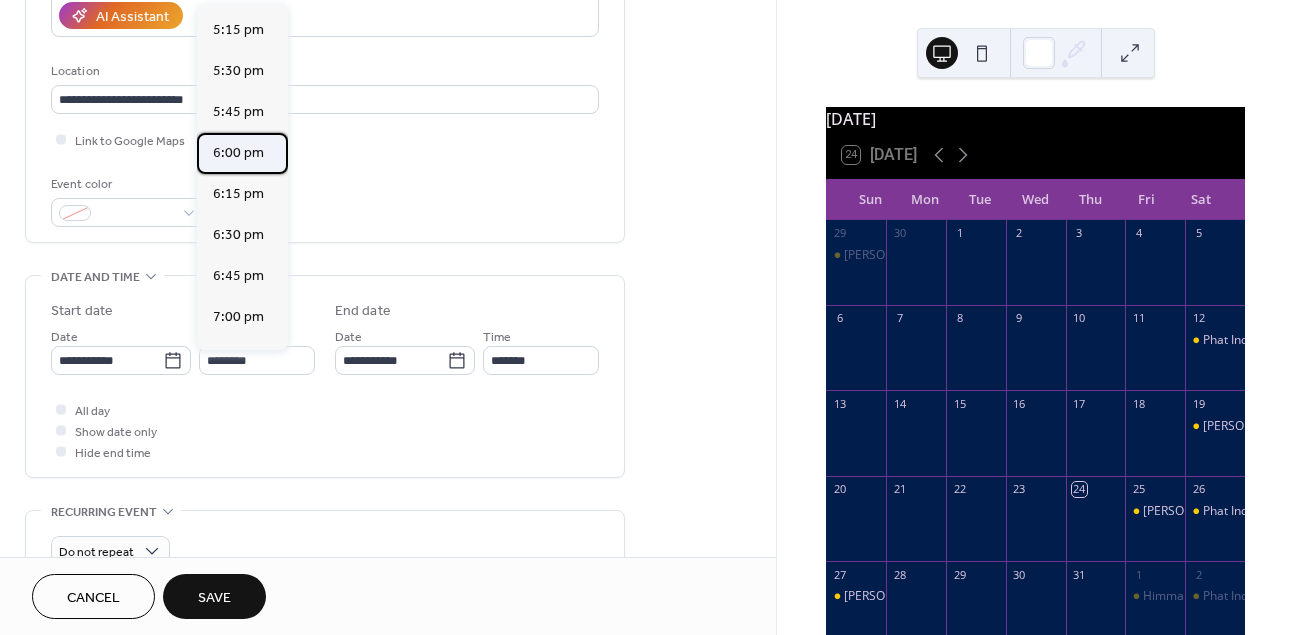click on "6:00 pm" at bounding box center (238, 153) 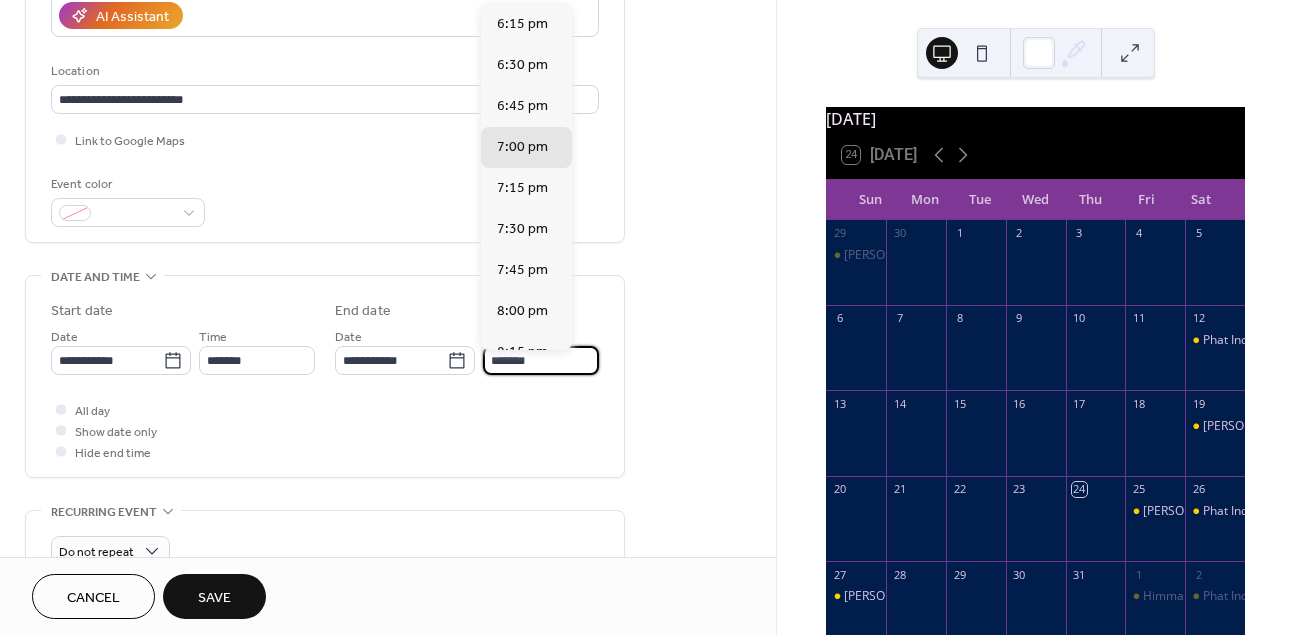click on "*******" at bounding box center [541, 360] 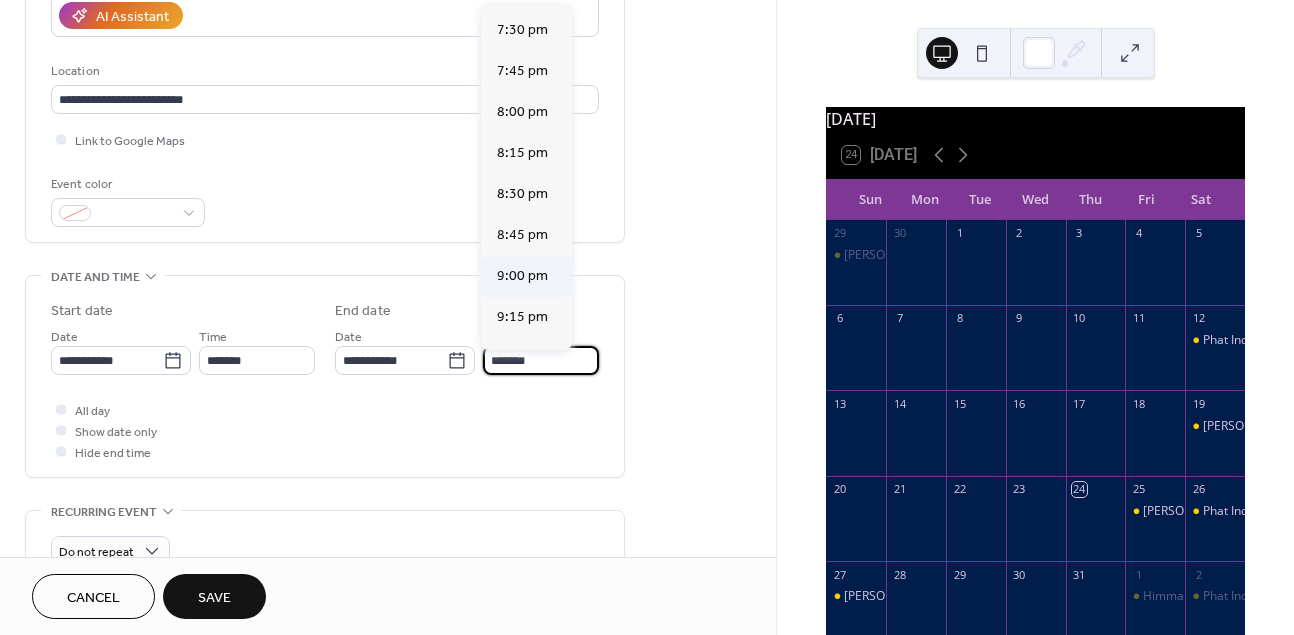 scroll, scrollTop: 201, scrollLeft: 0, axis: vertical 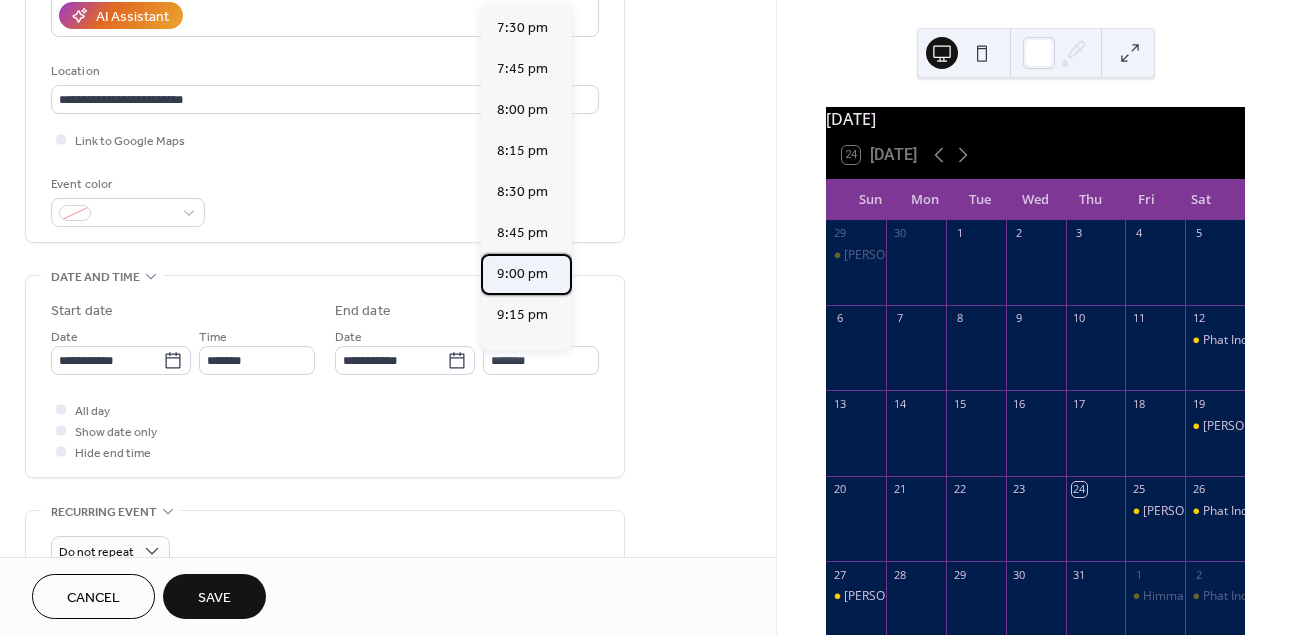 click on "9:00 pm" at bounding box center (522, 274) 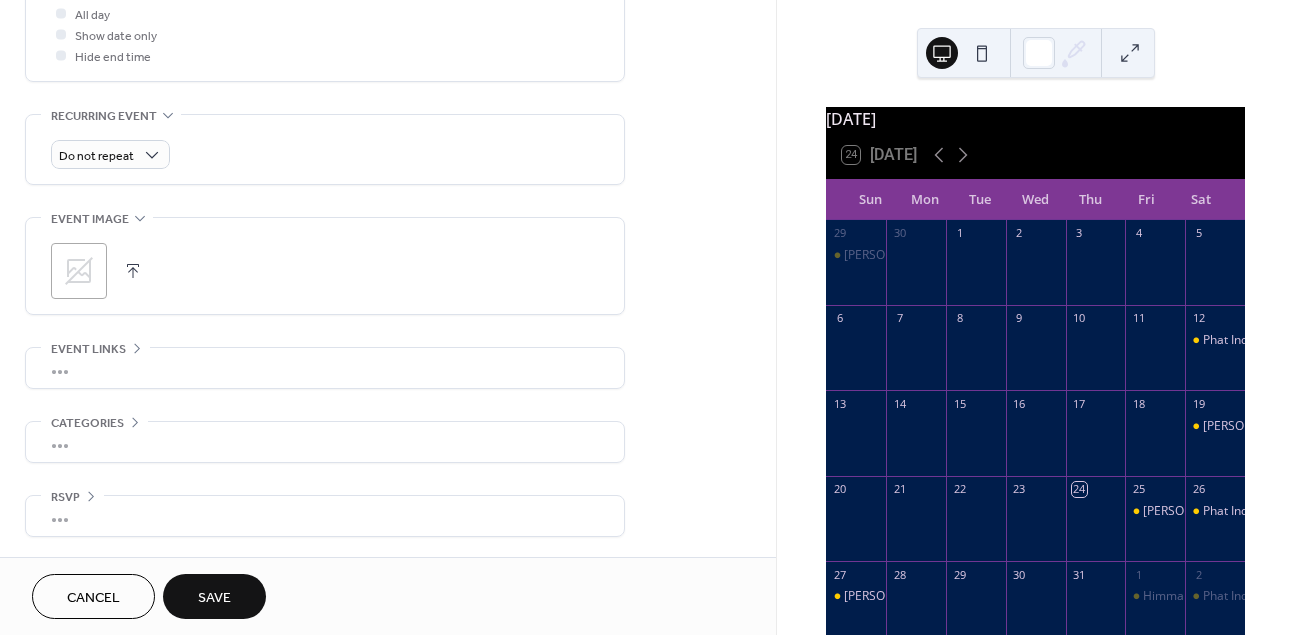 scroll, scrollTop: 778, scrollLeft: 0, axis: vertical 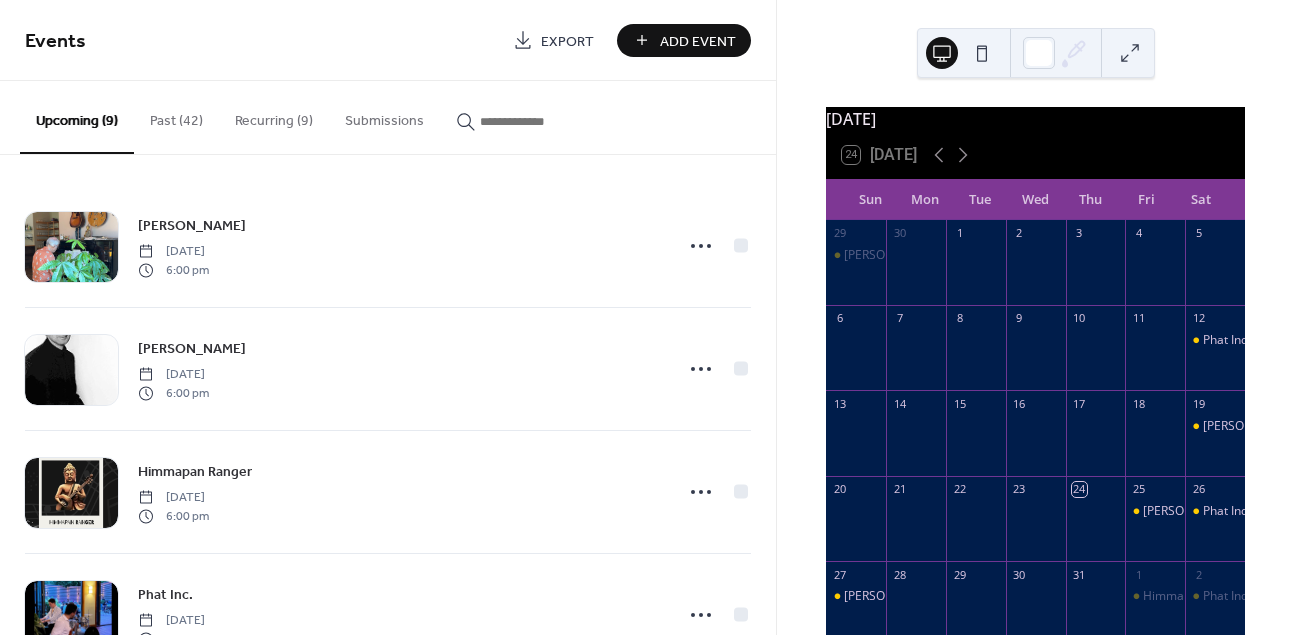 click on "Recurring (9)" at bounding box center [274, 116] 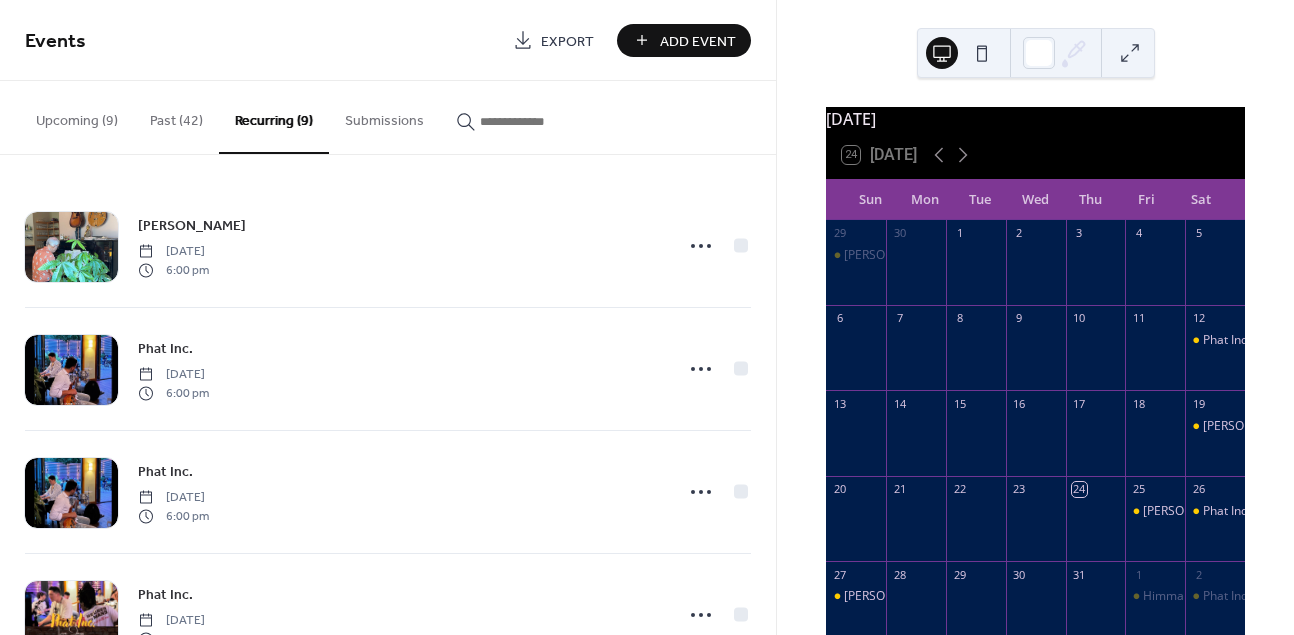 click on "Past (42)" at bounding box center (176, 116) 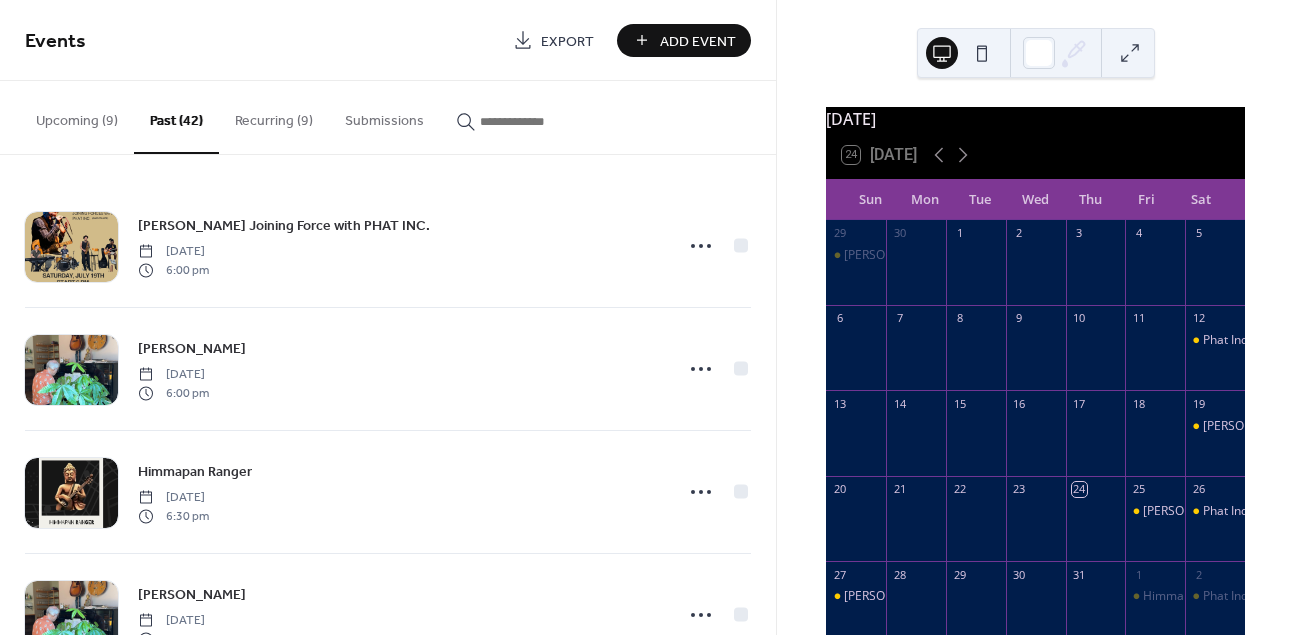 click on "Upcoming (9)" at bounding box center [77, 116] 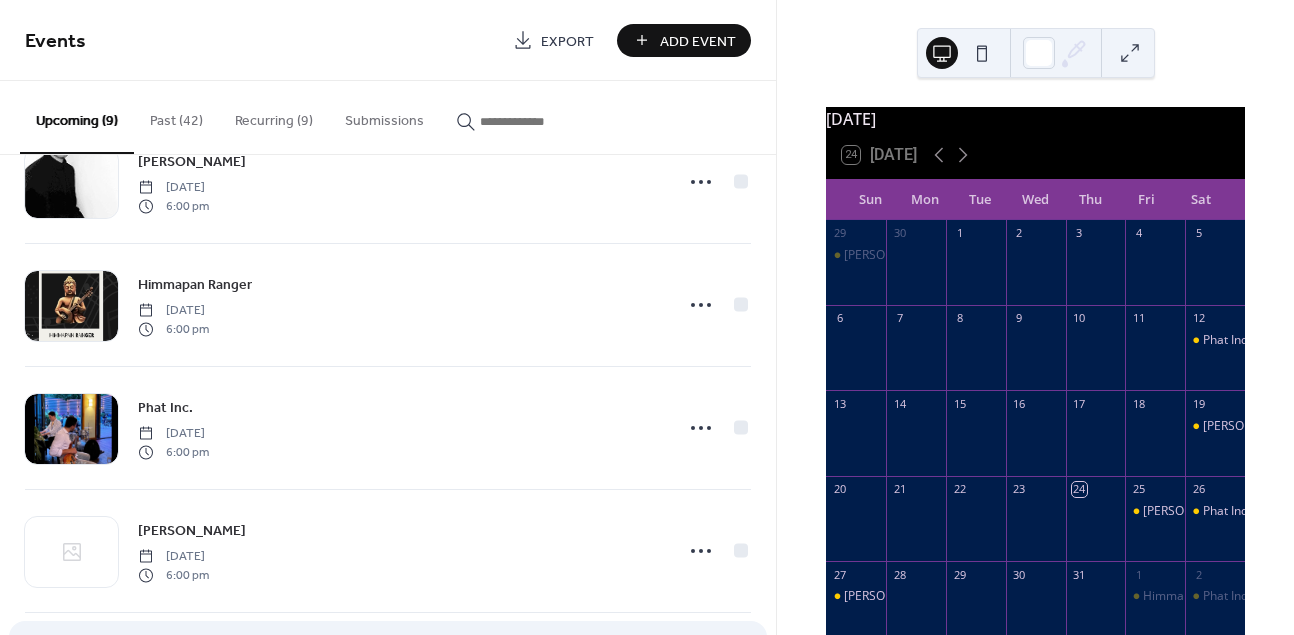 scroll, scrollTop: 191, scrollLeft: 0, axis: vertical 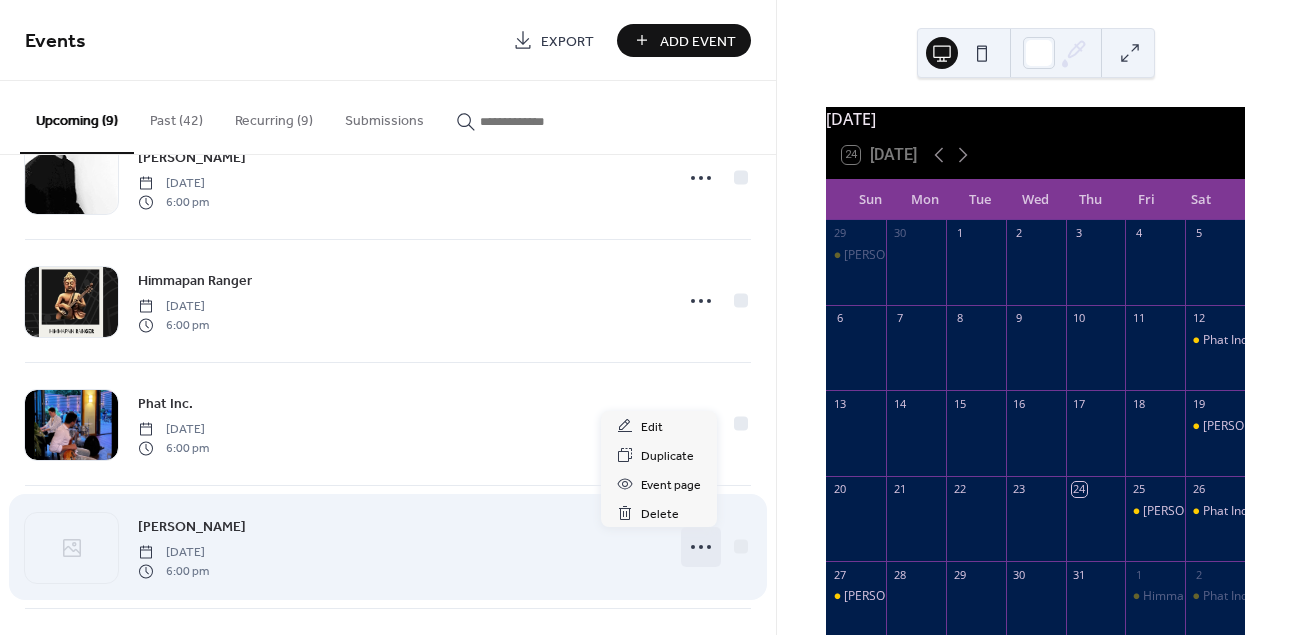 click 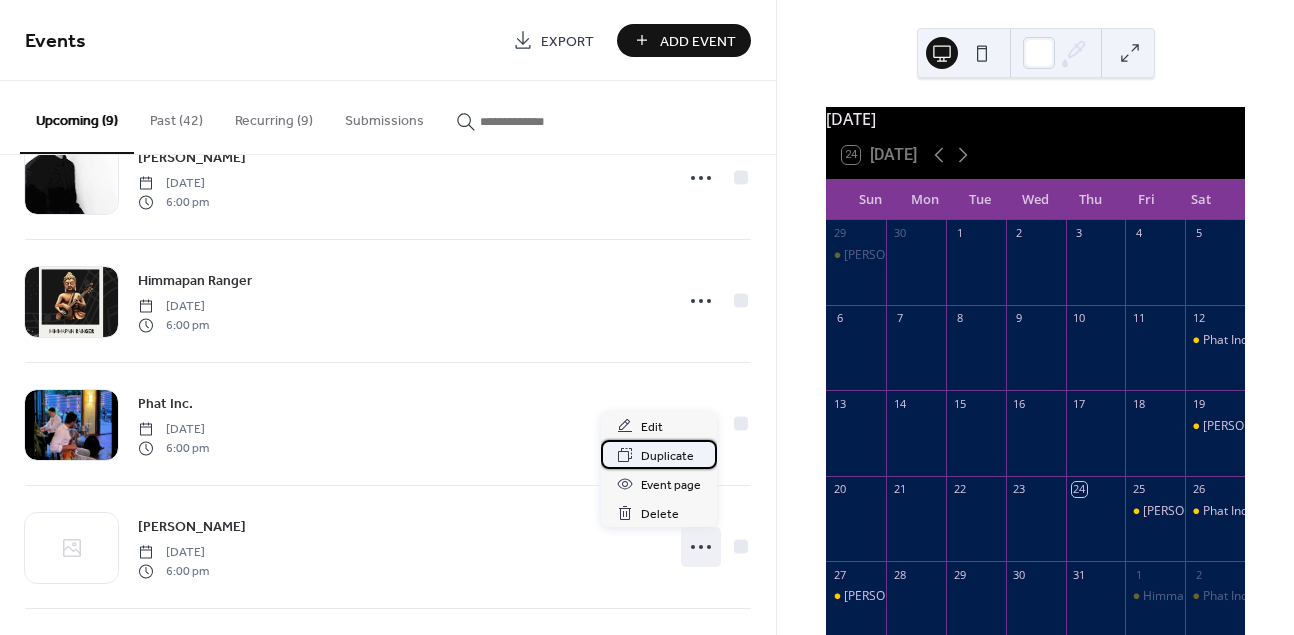 click on "Duplicate" at bounding box center (667, 456) 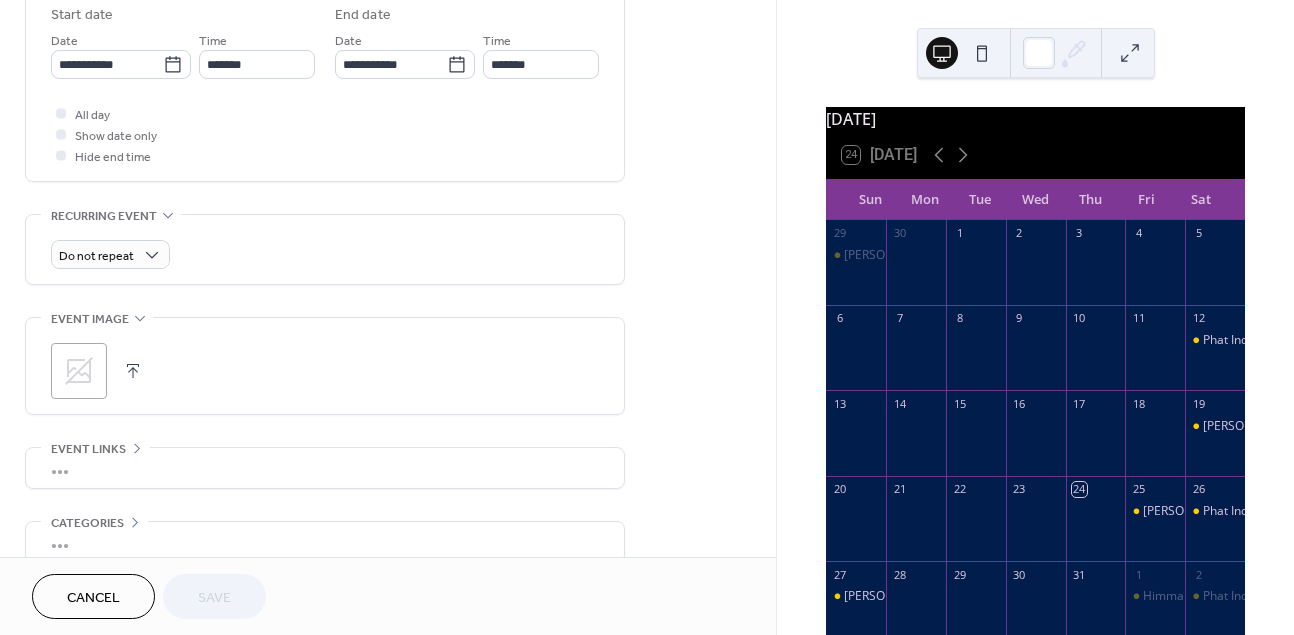 scroll, scrollTop: 666, scrollLeft: 0, axis: vertical 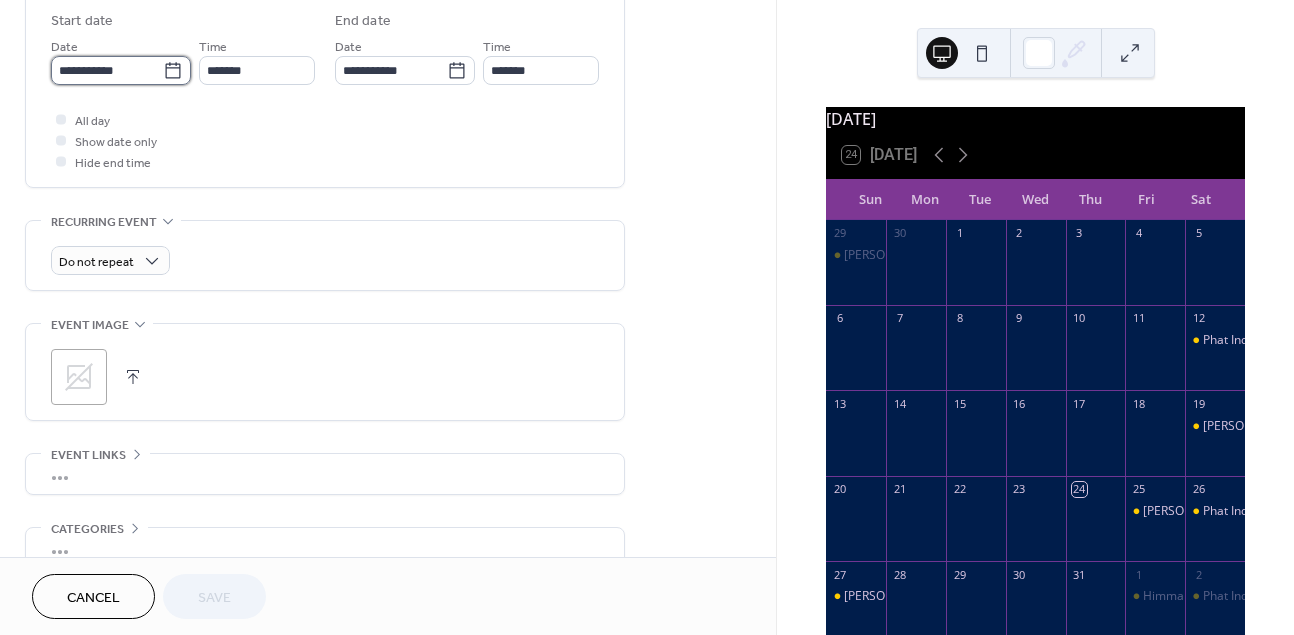click on "**********" at bounding box center (107, 70) 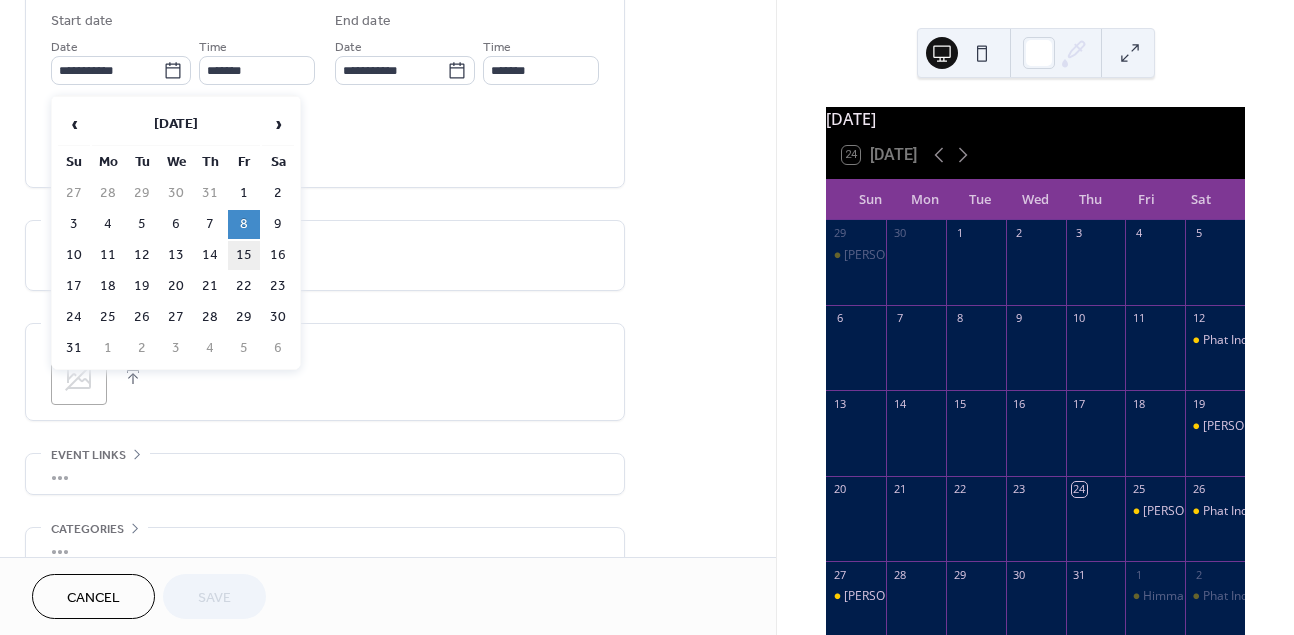 click on "15" at bounding box center [244, 255] 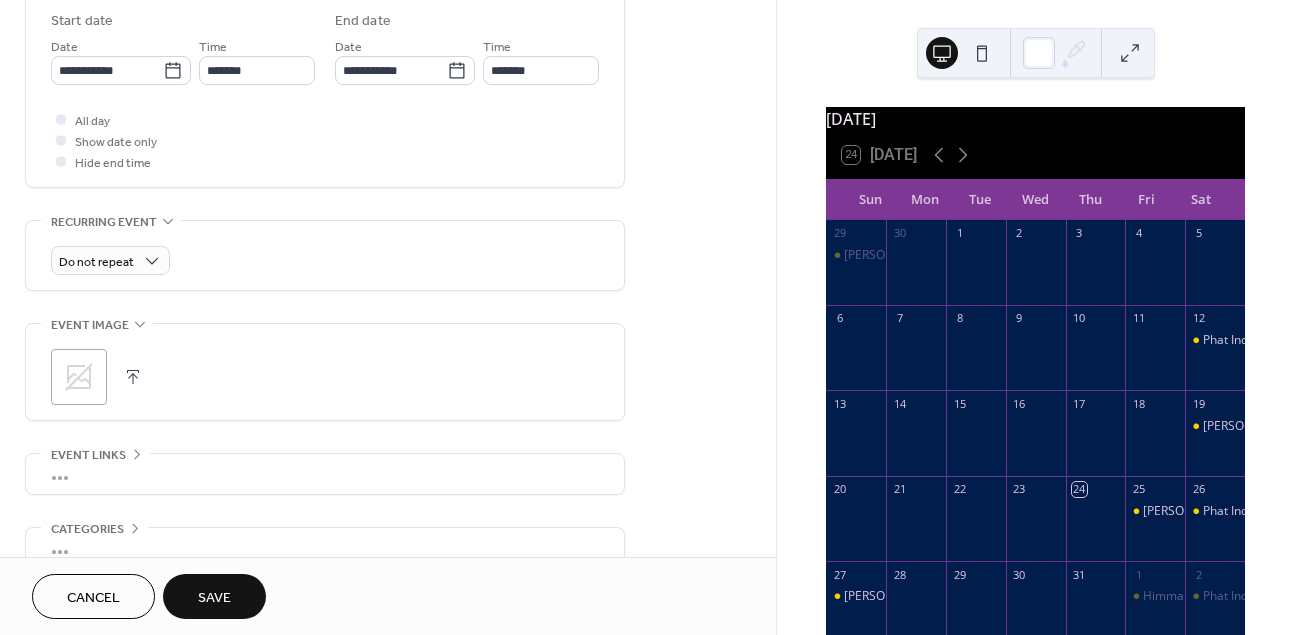 click on "Save" at bounding box center [214, 598] 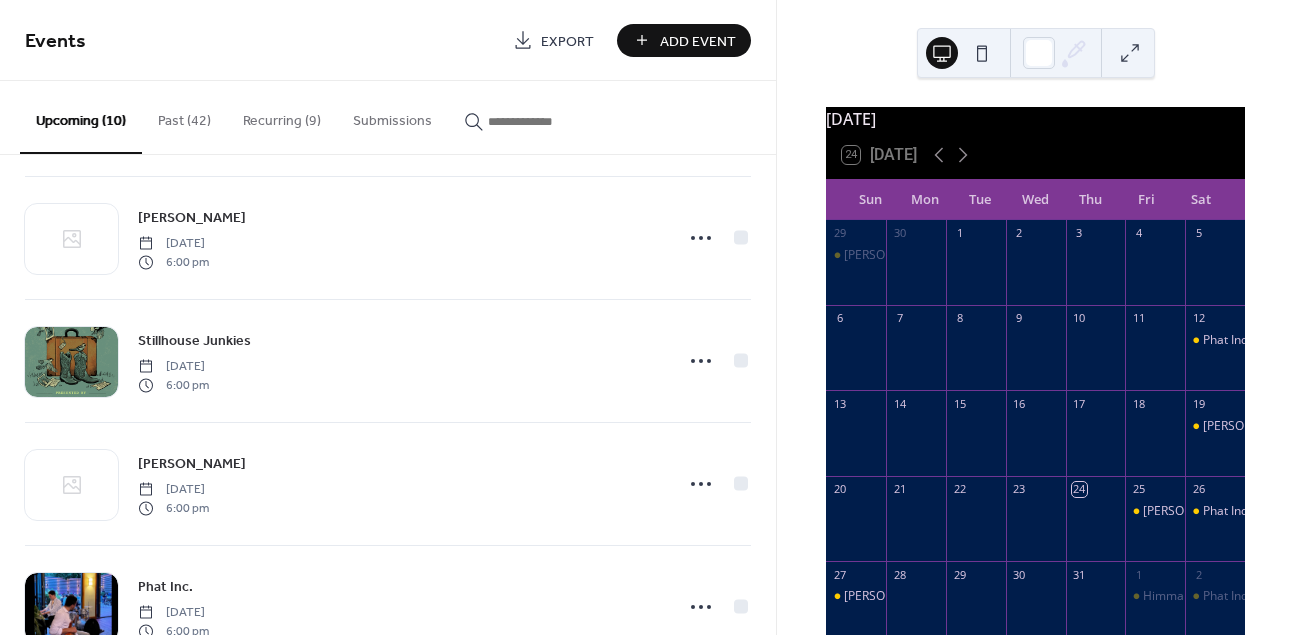 scroll, scrollTop: 493, scrollLeft: 0, axis: vertical 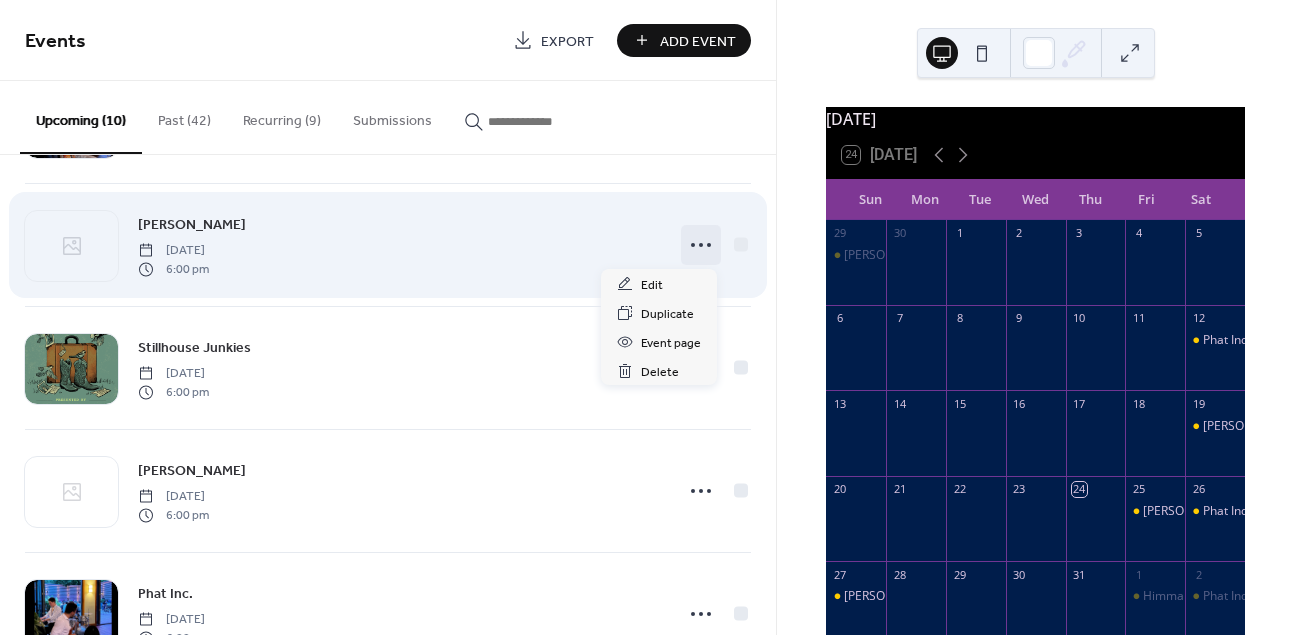 click 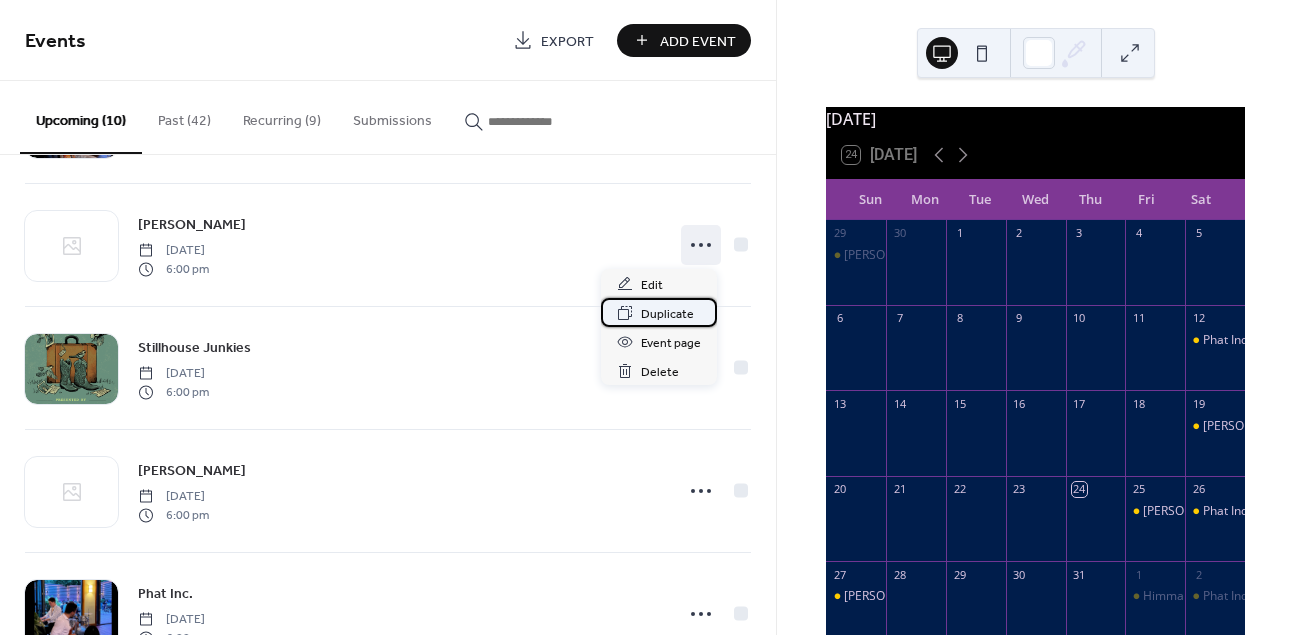 click on "Duplicate" at bounding box center [667, 314] 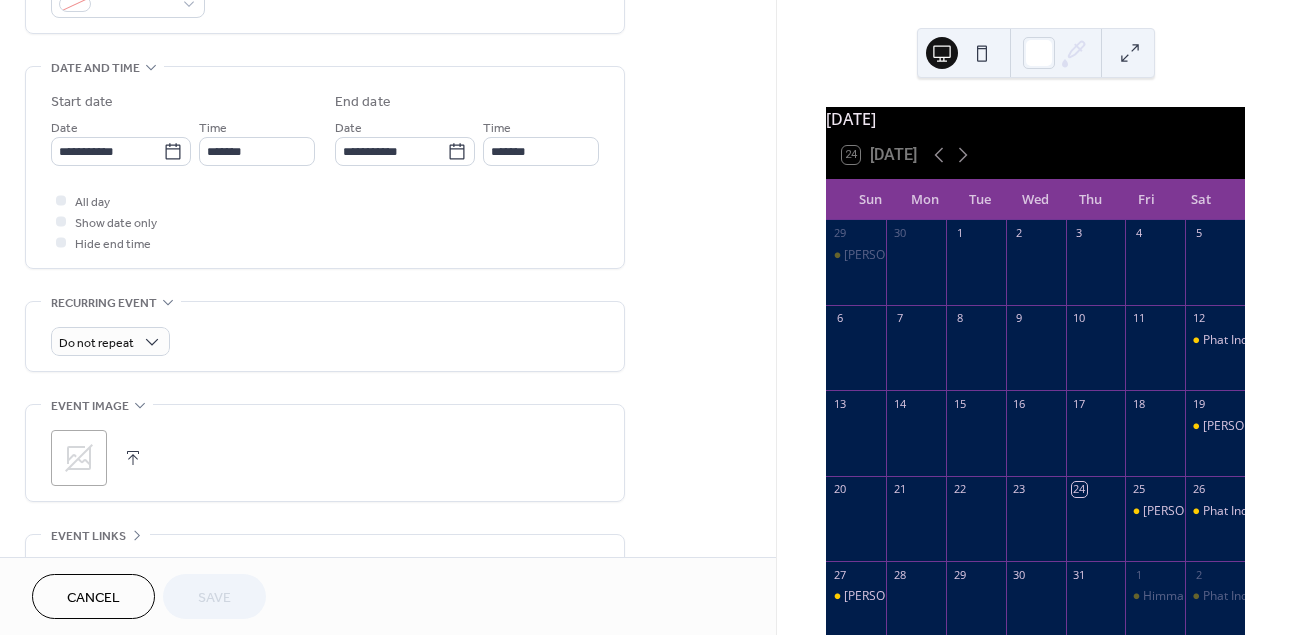 scroll, scrollTop: 592, scrollLeft: 0, axis: vertical 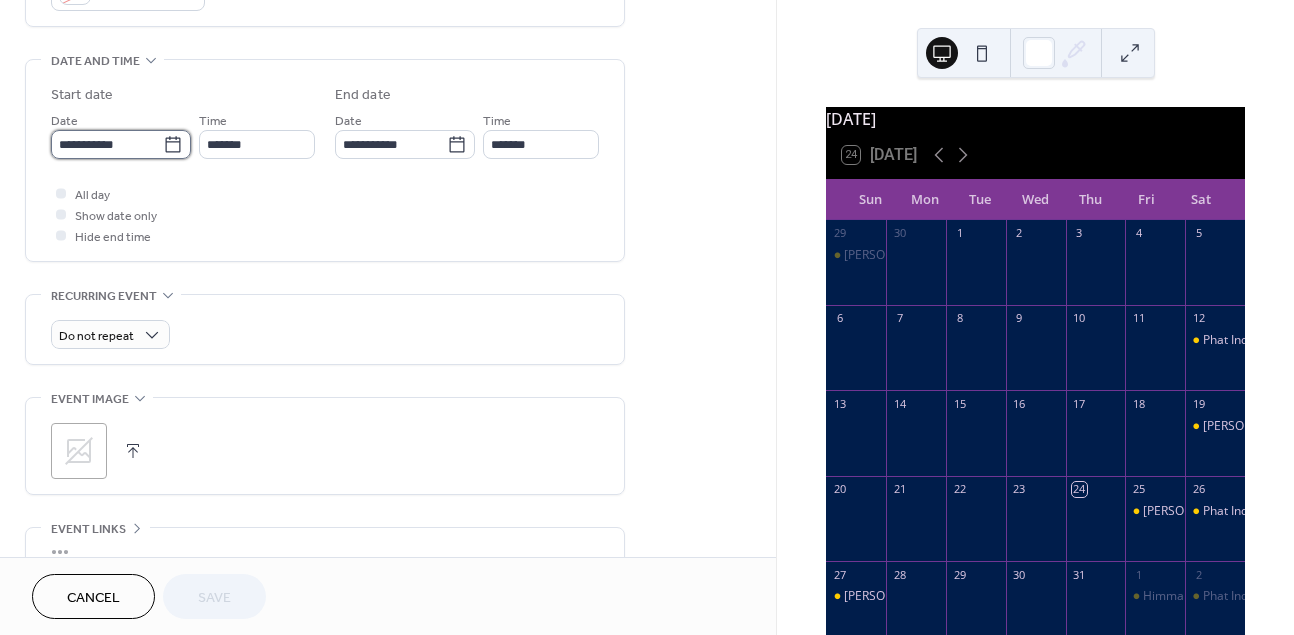 click on "**********" at bounding box center (107, 144) 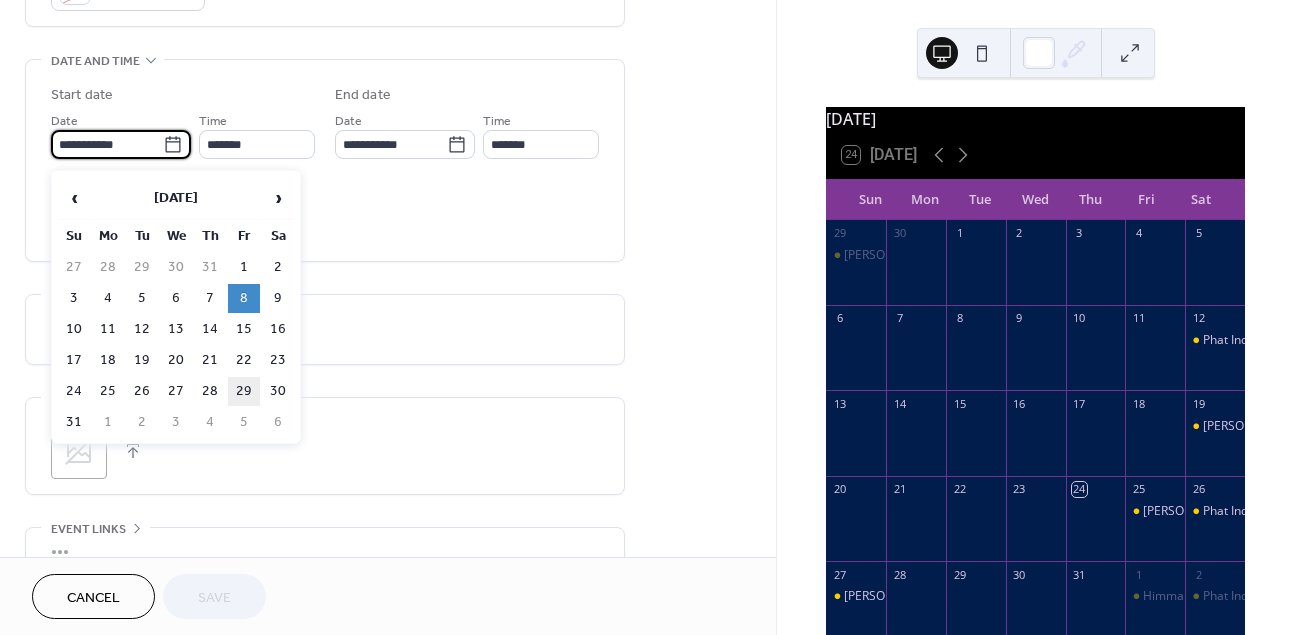 click on "29" at bounding box center [244, 391] 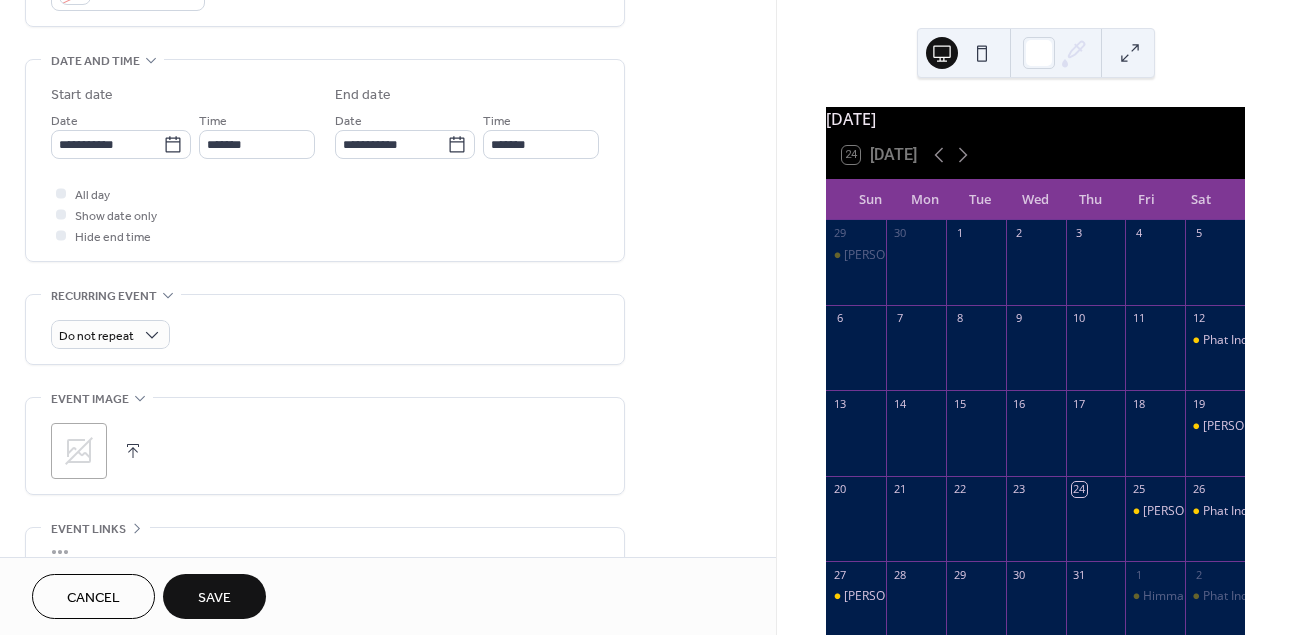 click on "Save" at bounding box center [214, 598] 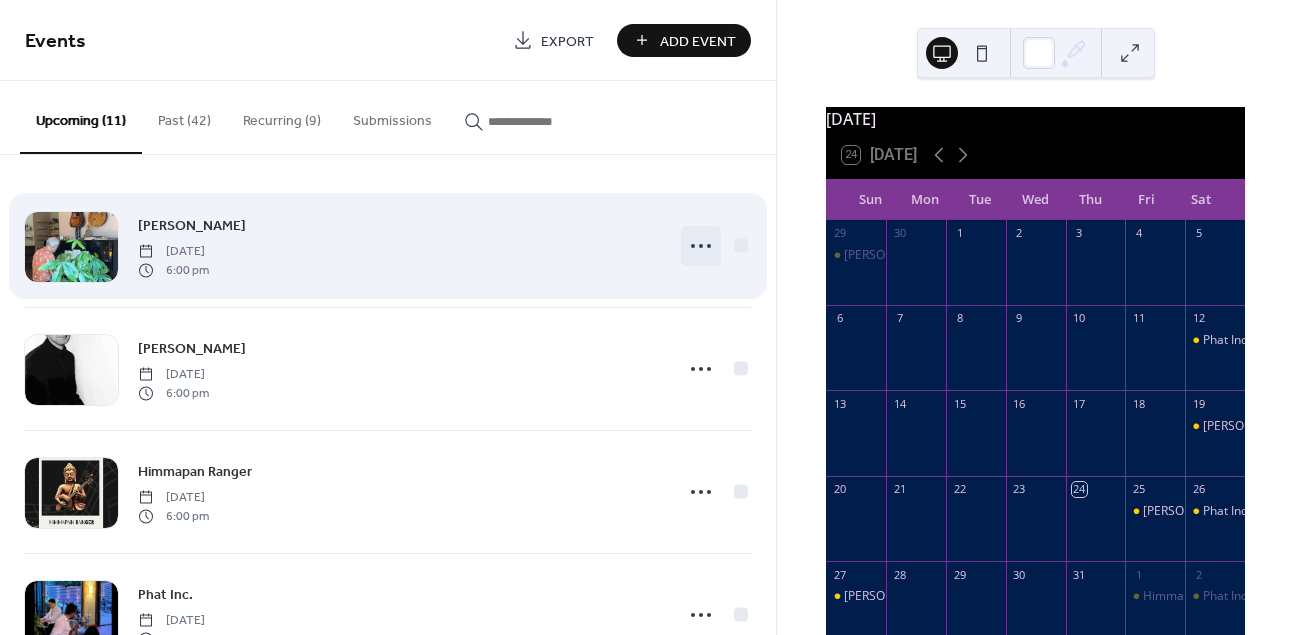 click 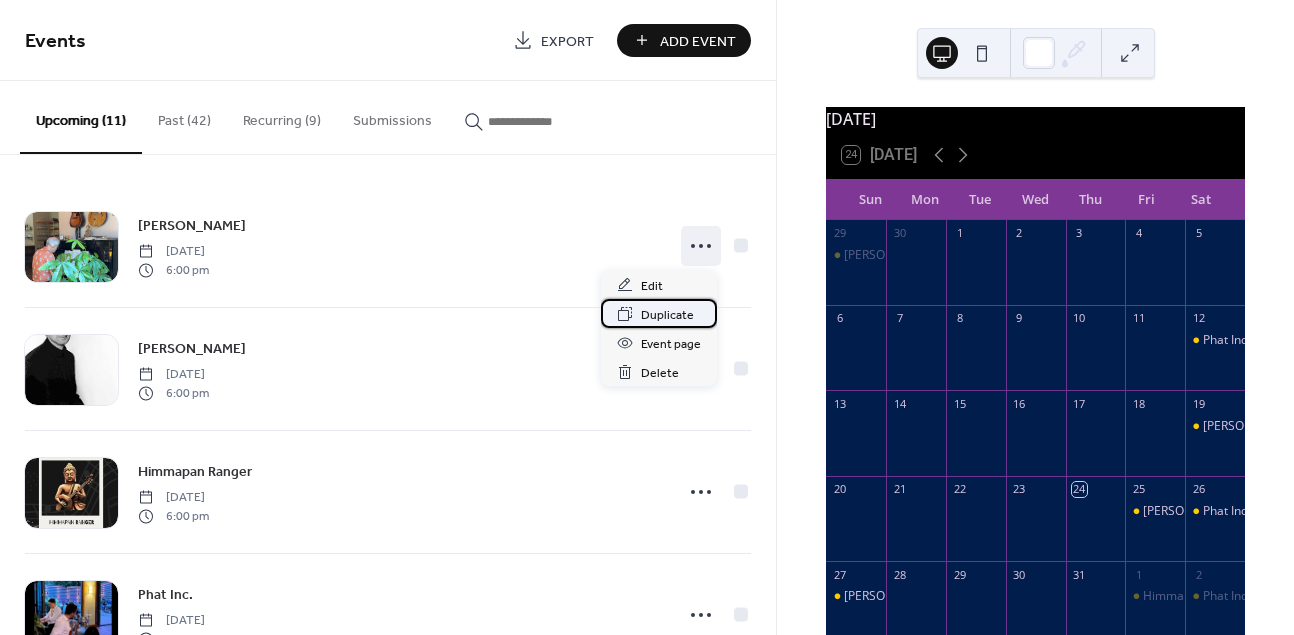 click on "Duplicate" at bounding box center (667, 315) 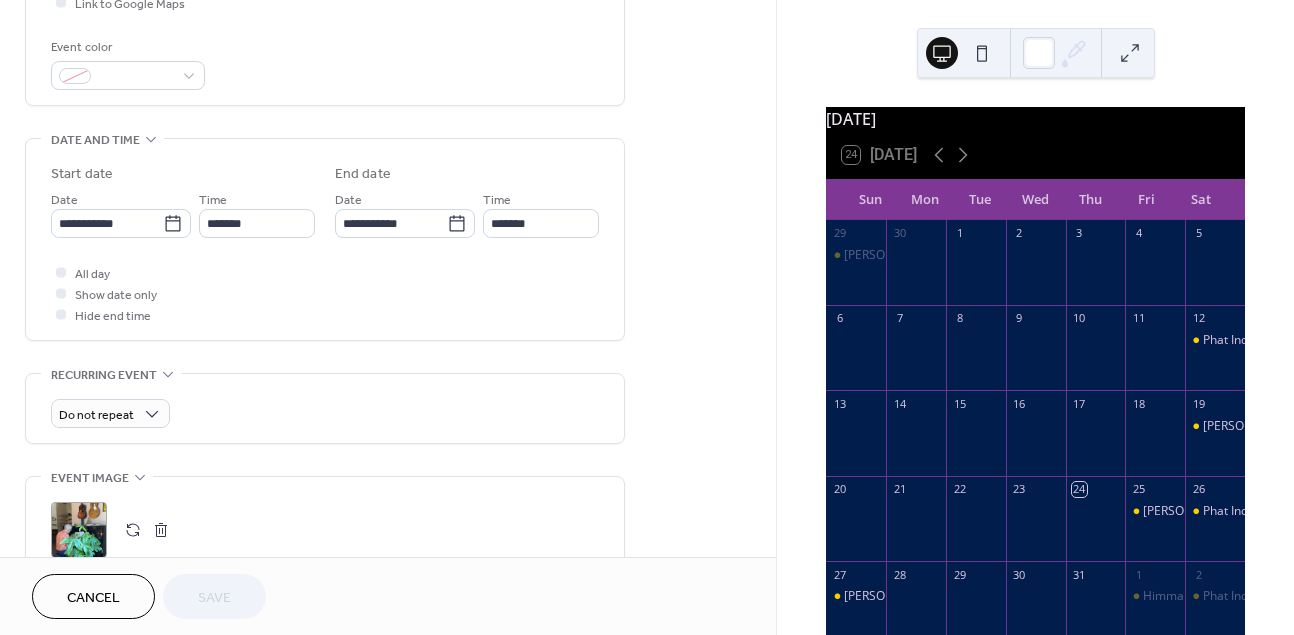 scroll, scrollTop: 516, scrollLeft: 0, axis: vertical 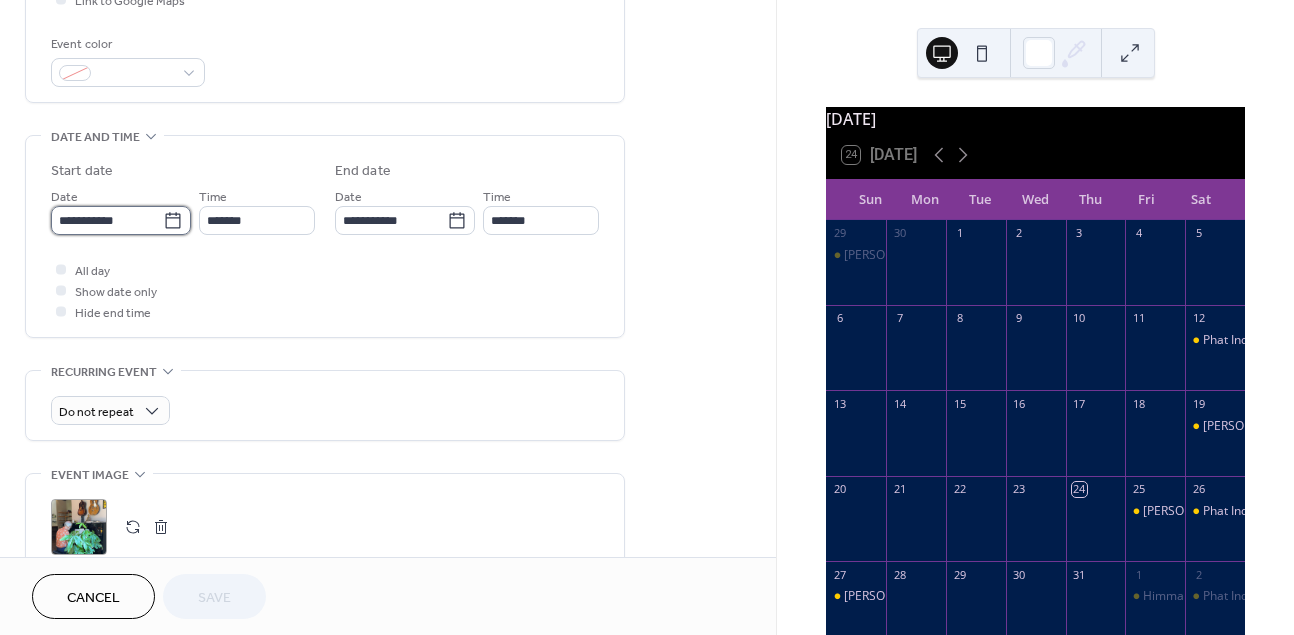 click on "**********" at bounding box center (107, 220) 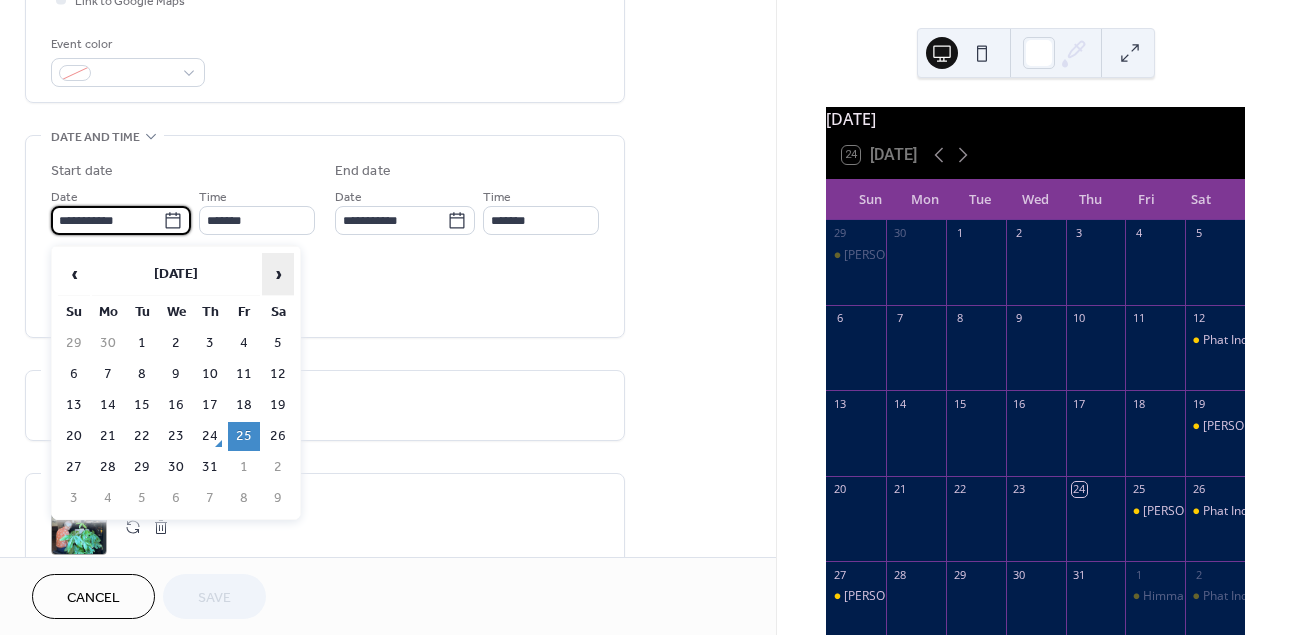 click on "›" at bounding box center (278, 274) 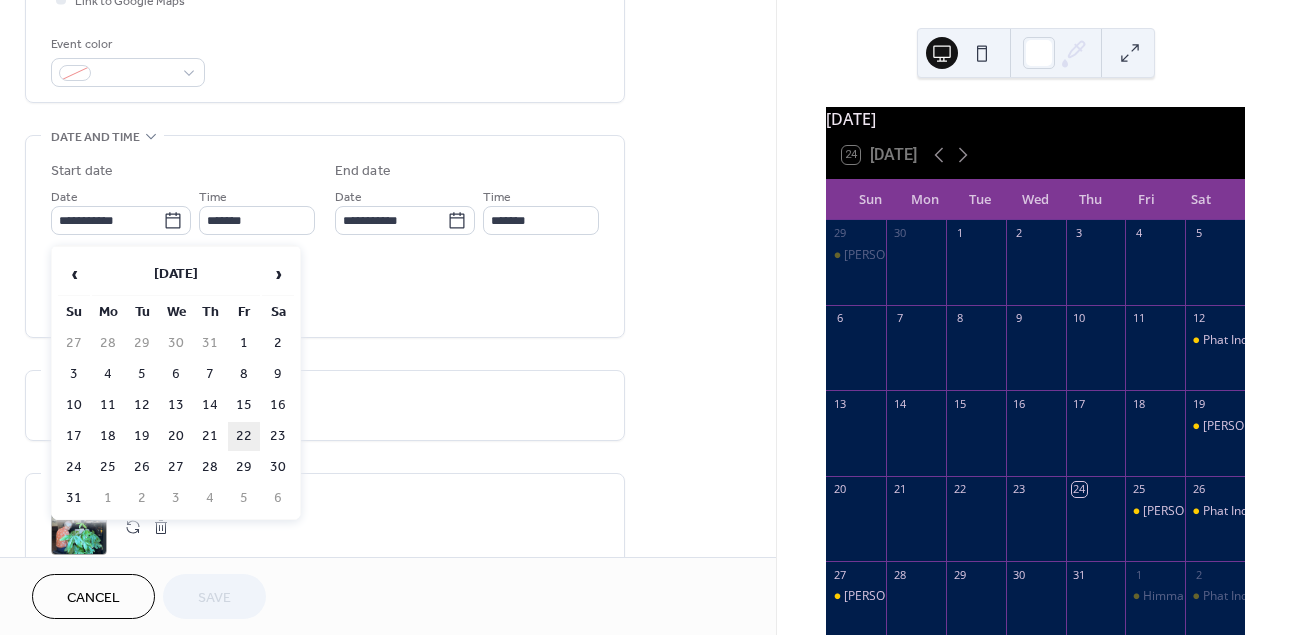 click on "22" at bounding box center [244, 436] 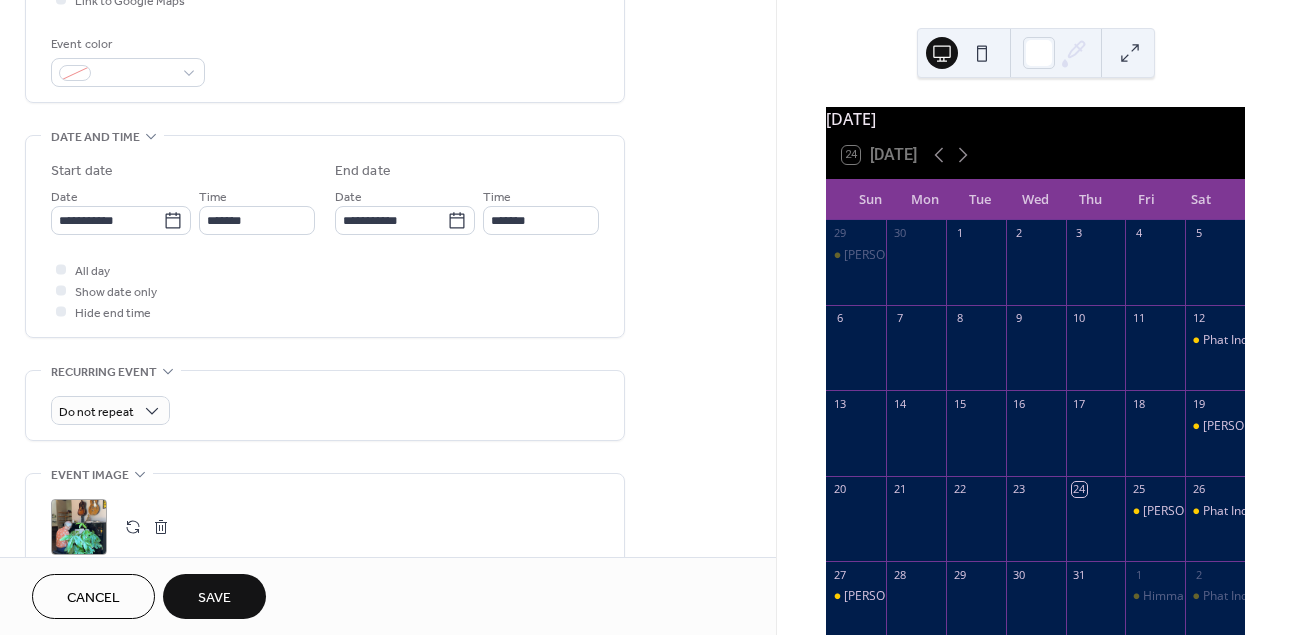 type on "**********" 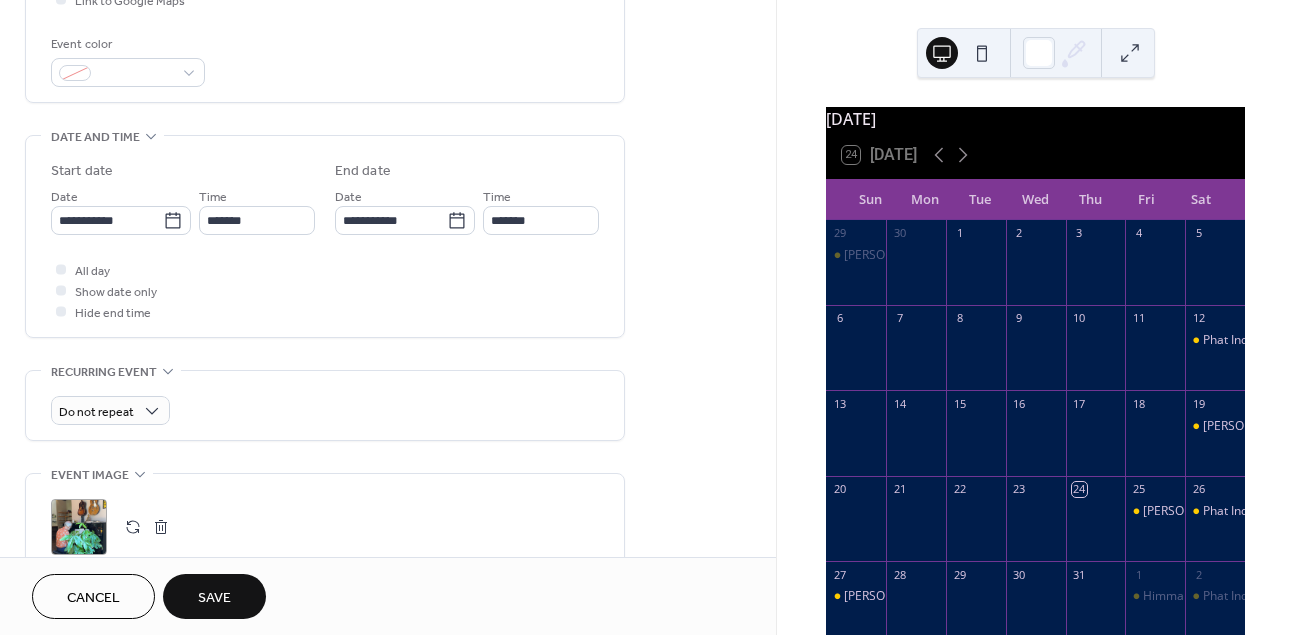 type on "**********" 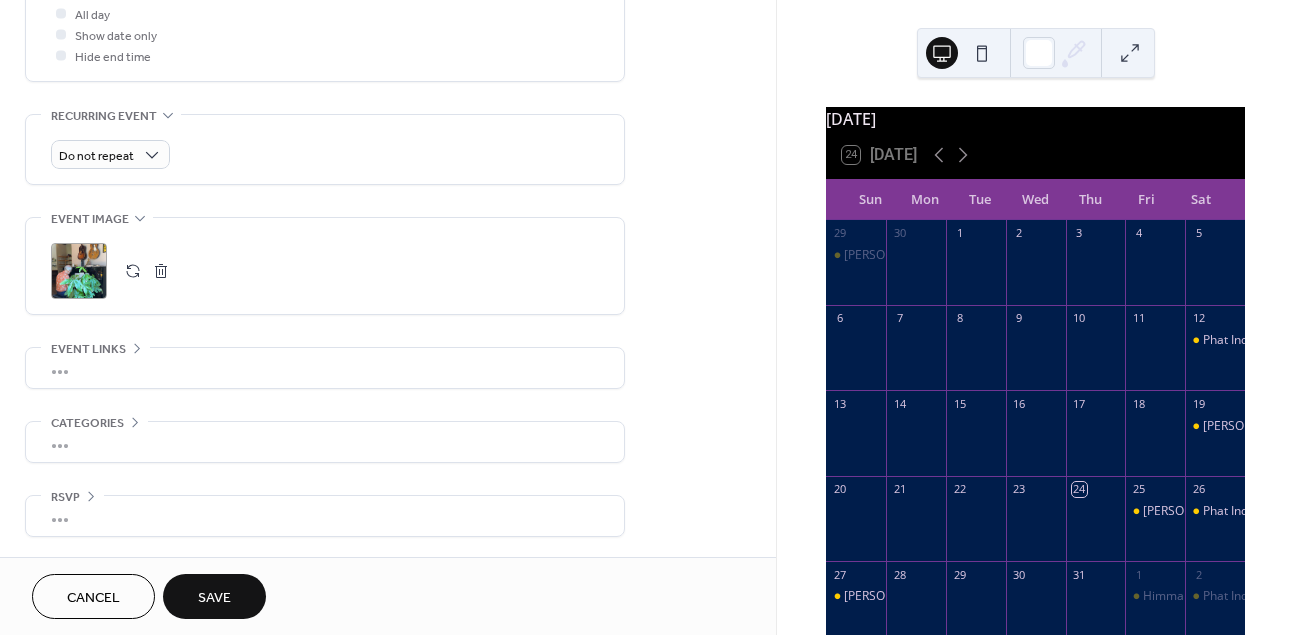scroll, scrollTop: 778, scrollLeft: 0, axis: vertical 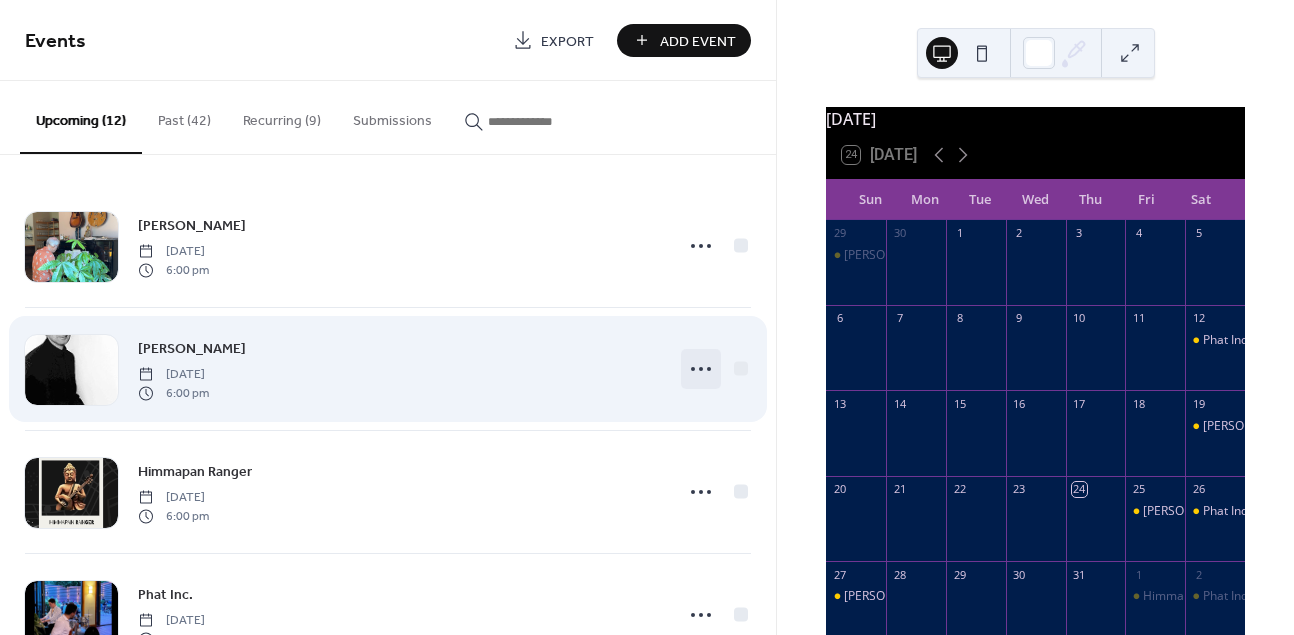 click 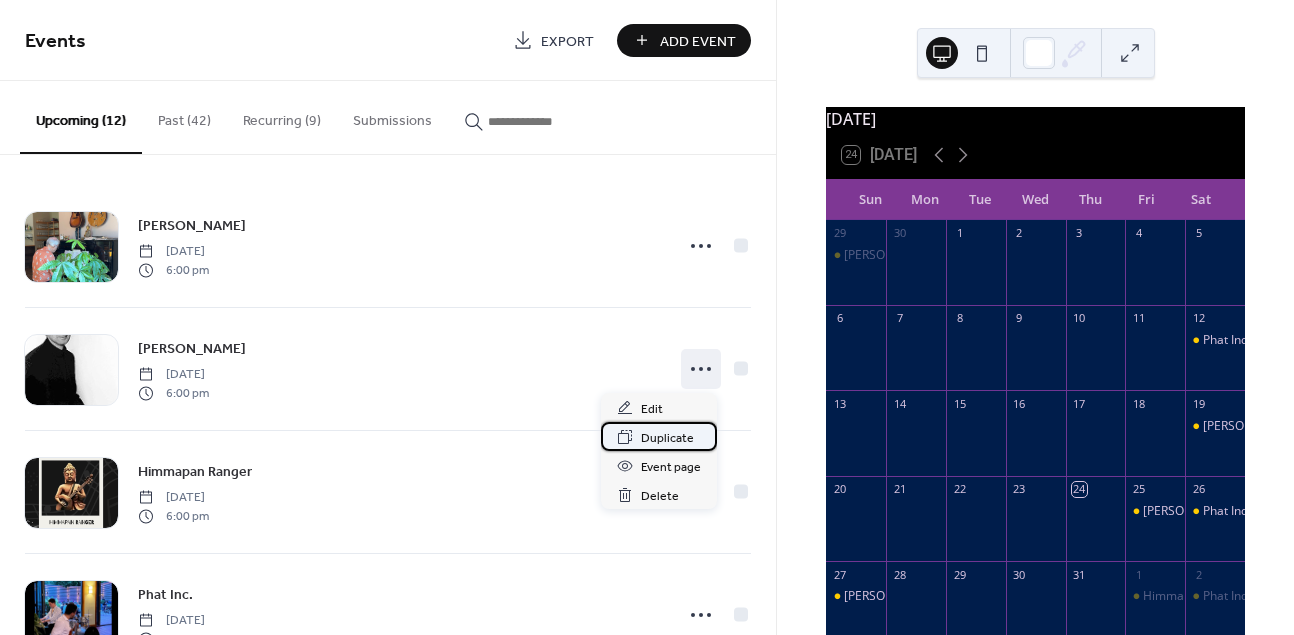 click on "Duplicate" at bounding box center [667, 438] 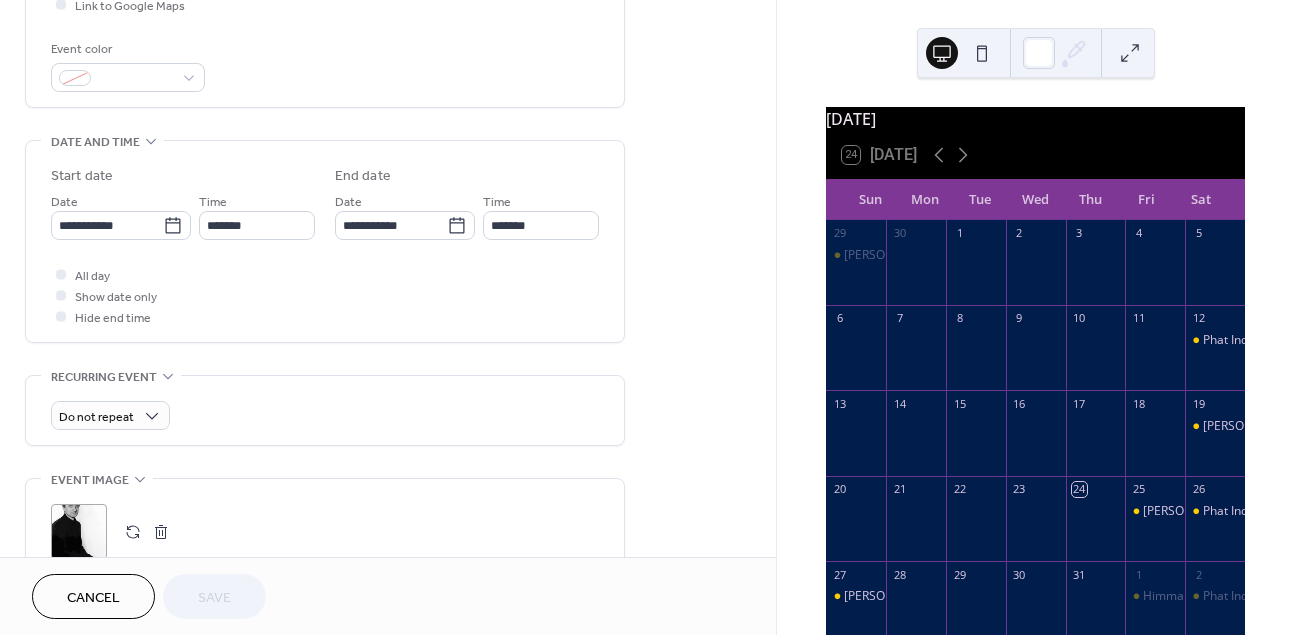 scroll, scrollTop: 512, scrollLeft: 0, axis: vertical 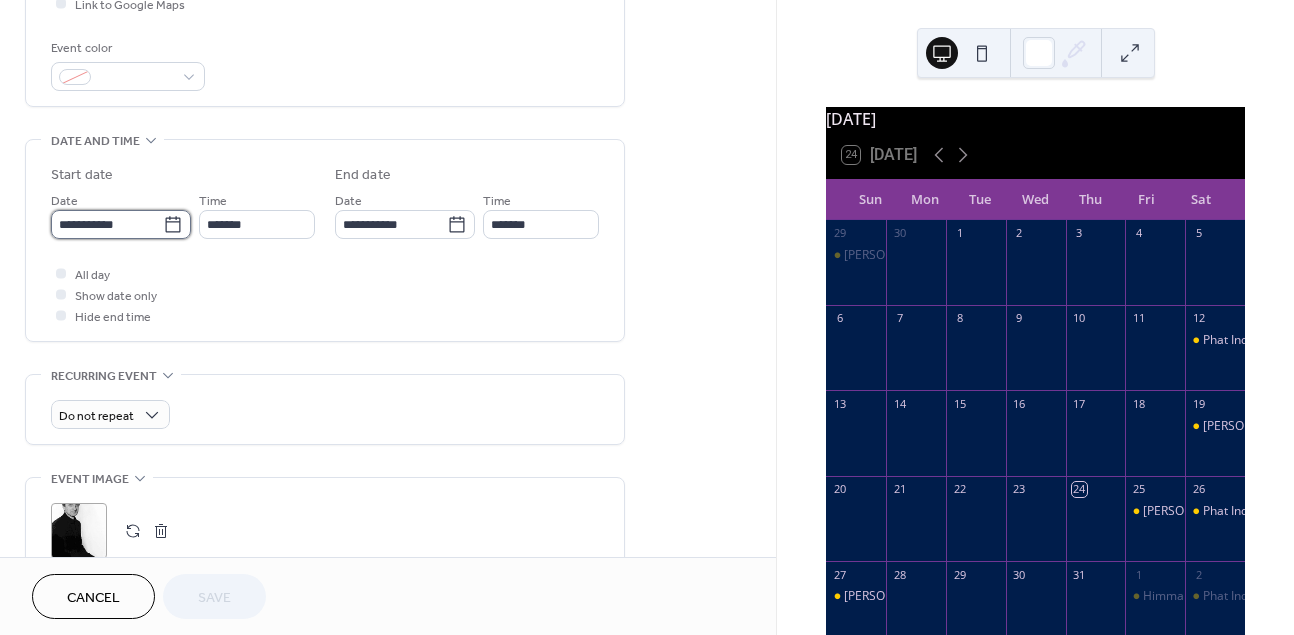click on "**********" at bounding box center [107, 224] 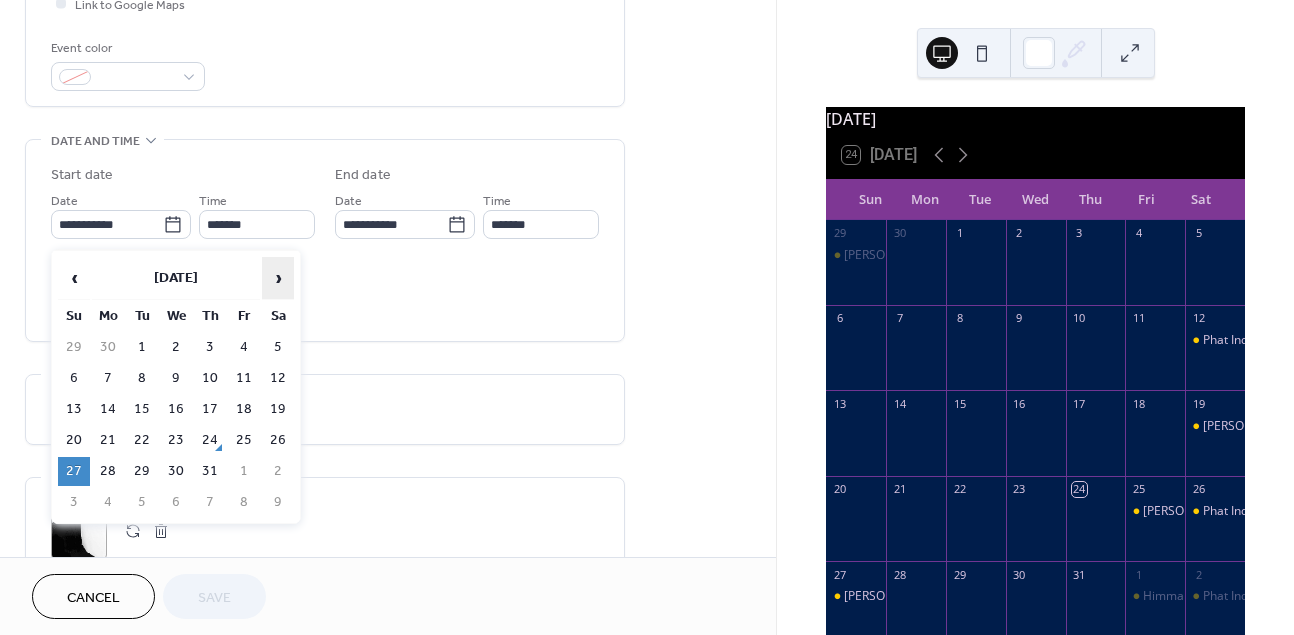 click on "›" at bounding box center (278, 278) 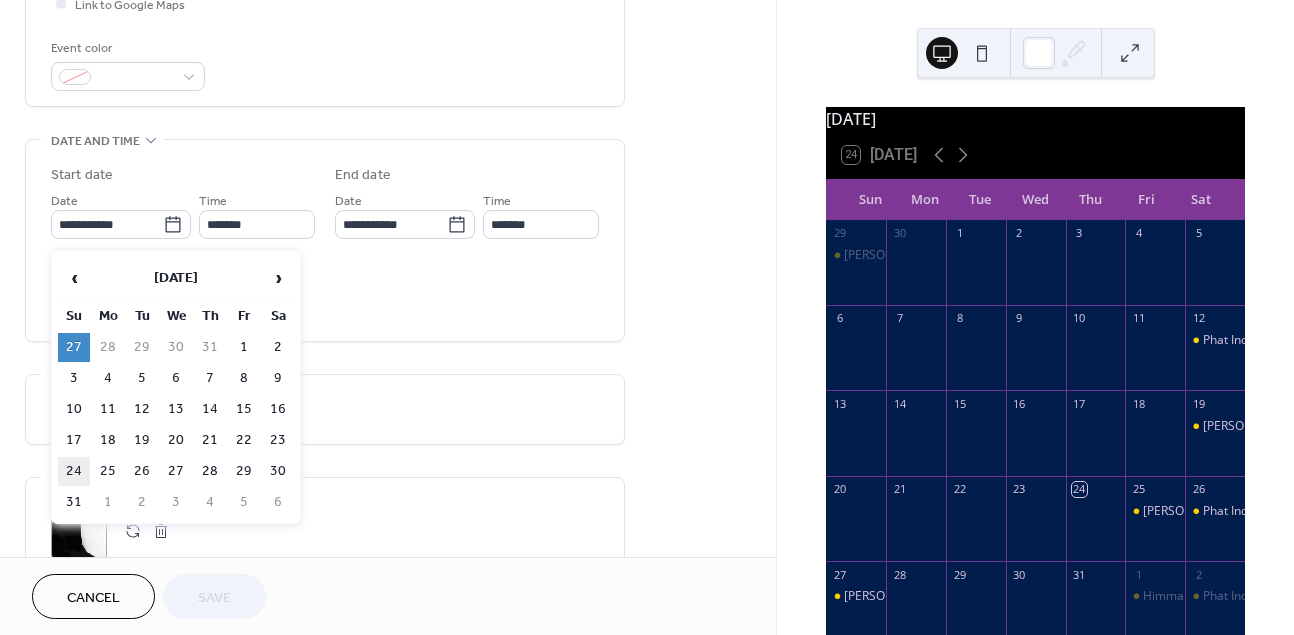 click on "24" at bounding box center (74, 471) 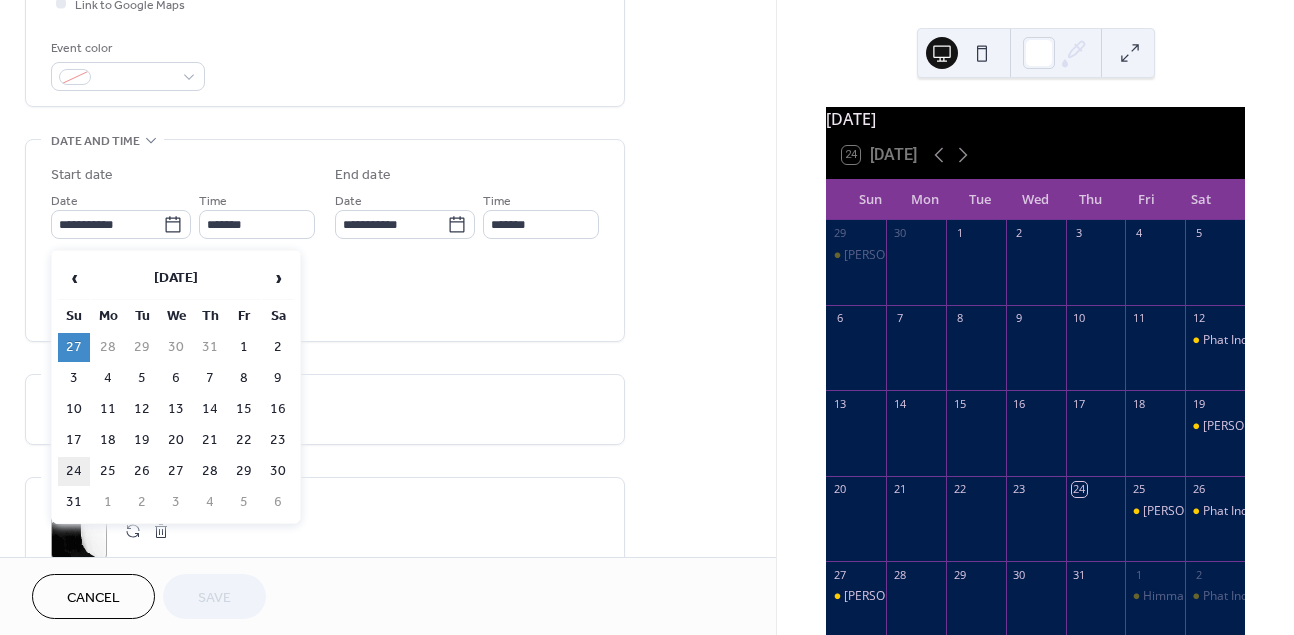 type on "**********" 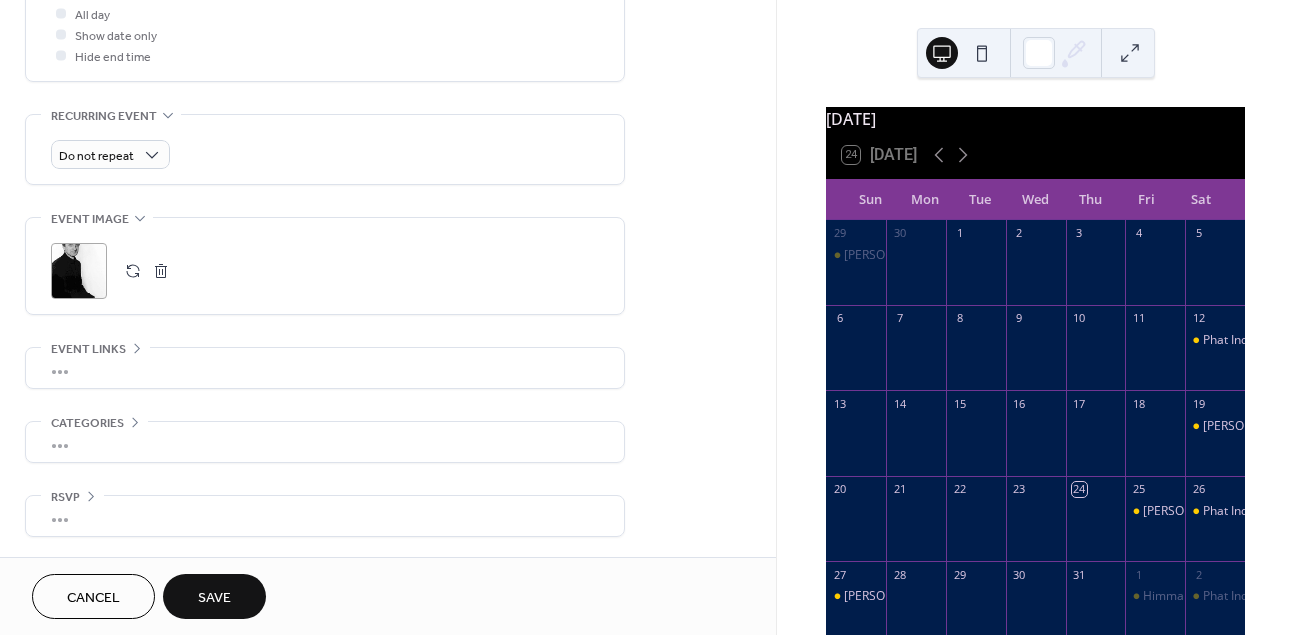 scroll, scrollTop: 778, scrollLeft: 0, axis: vertical 